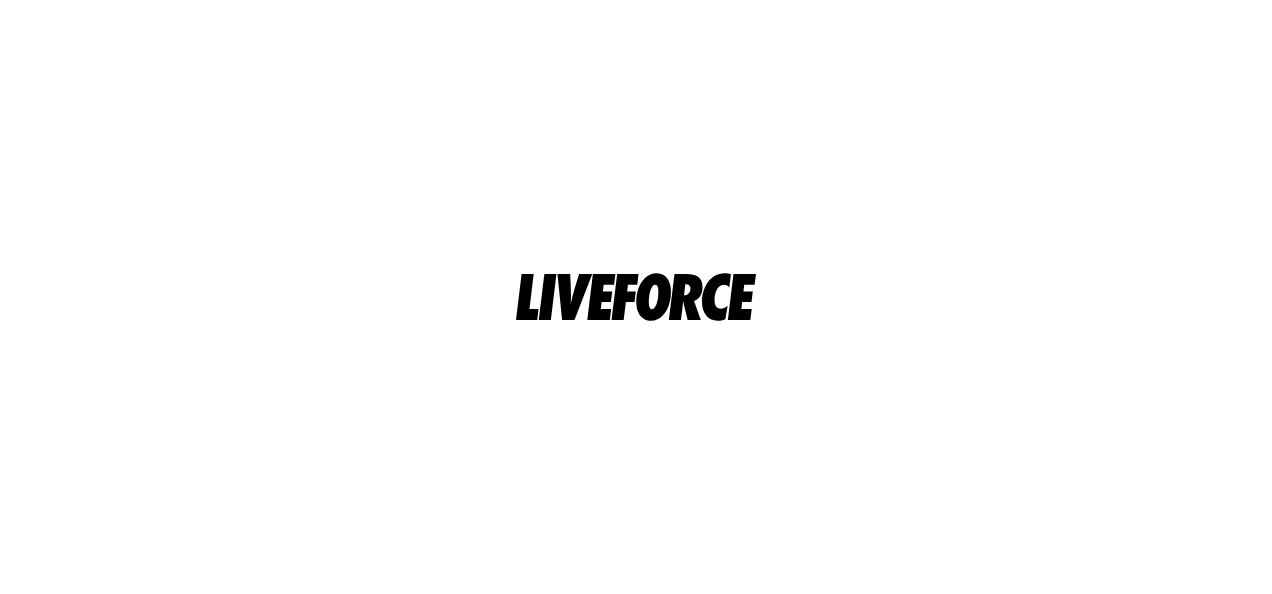 scroll, scrollTop: 0, scrollLeft: 0, axis: both 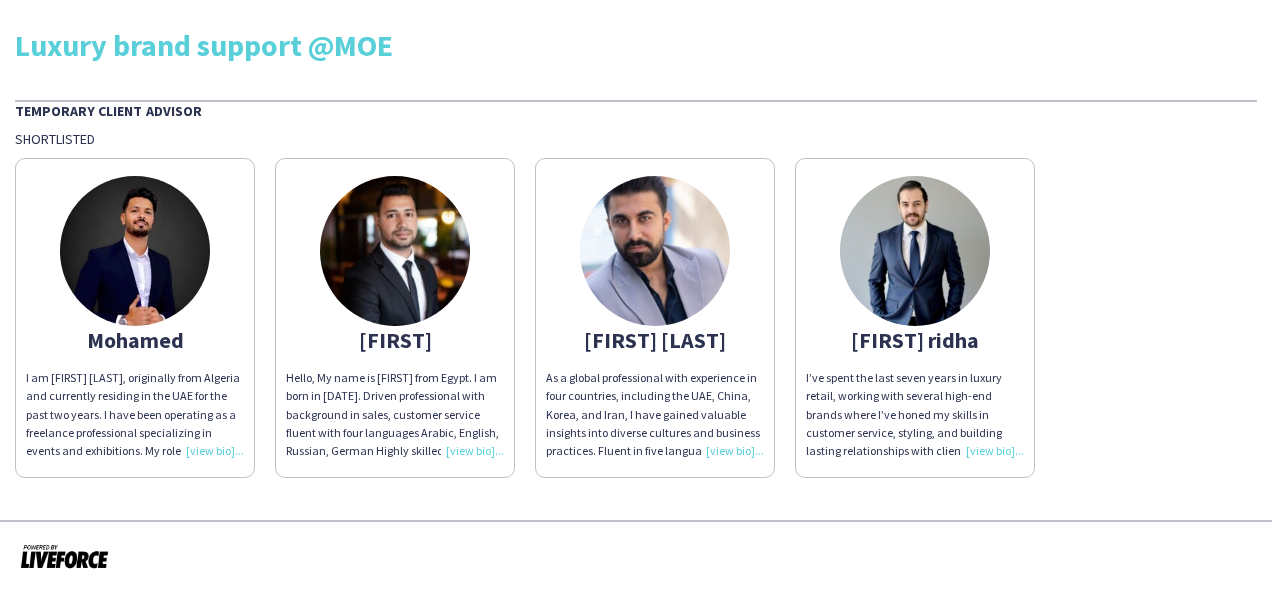 click 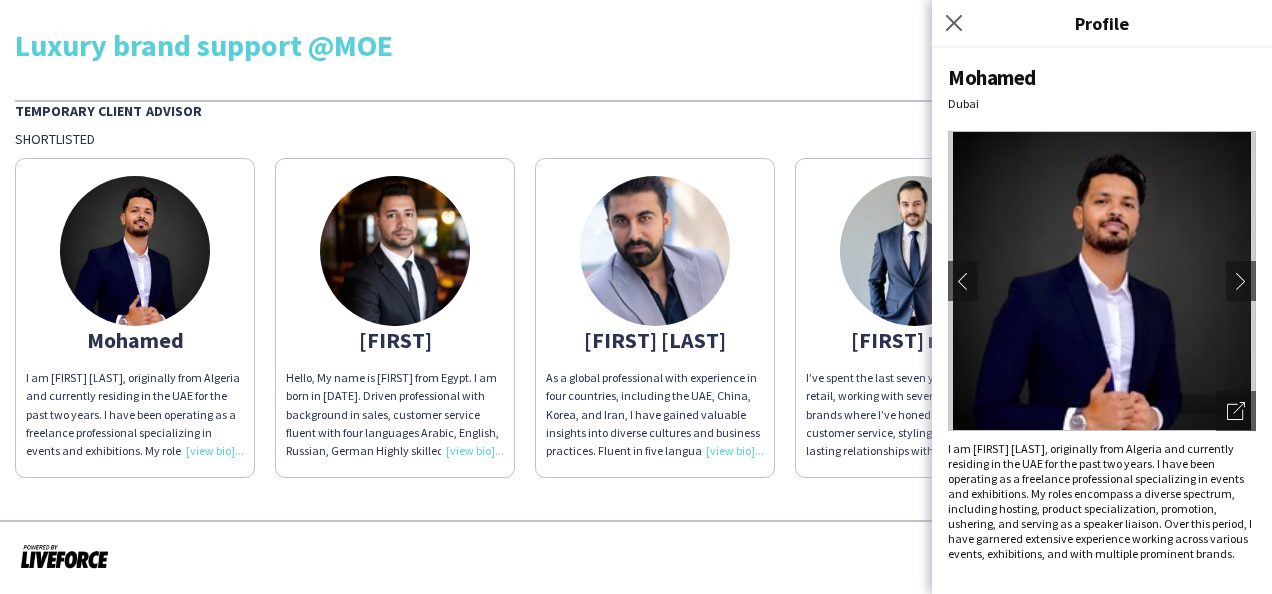 click on "Luxury brand support @MOE   Temporary Client Advisor   Shortlisted   [FIRST]
I am [FIRST] [LAST], originally
from Algeria and currently residing in
the UAE for the past two years. I have
been operating as a freelance
professional specializing in events and
exhibitions. My roles encompass a
diverse spectrum, including hosting,
product specialization, promotion,
ushering, and serving as a speaker
liaison. Over this period, I have
garnered extensive experience working
across various events, exhibitions, and
with multiple prominent brands.  [FIRST]
Hello, My name is [FIRST] from Egypt. I am born in [DATE]. Driven professional with background in sales, customer service fluent with four
languages Arabic, English, Russian, German Highly skilled at fostering
relationships with customers to increase loyalty and retention while improving
satisfaction levels. Seeking to leverage strong target achievement to progress
within growing company.  [FIRST] [LAST]
[FIRST] ridha" 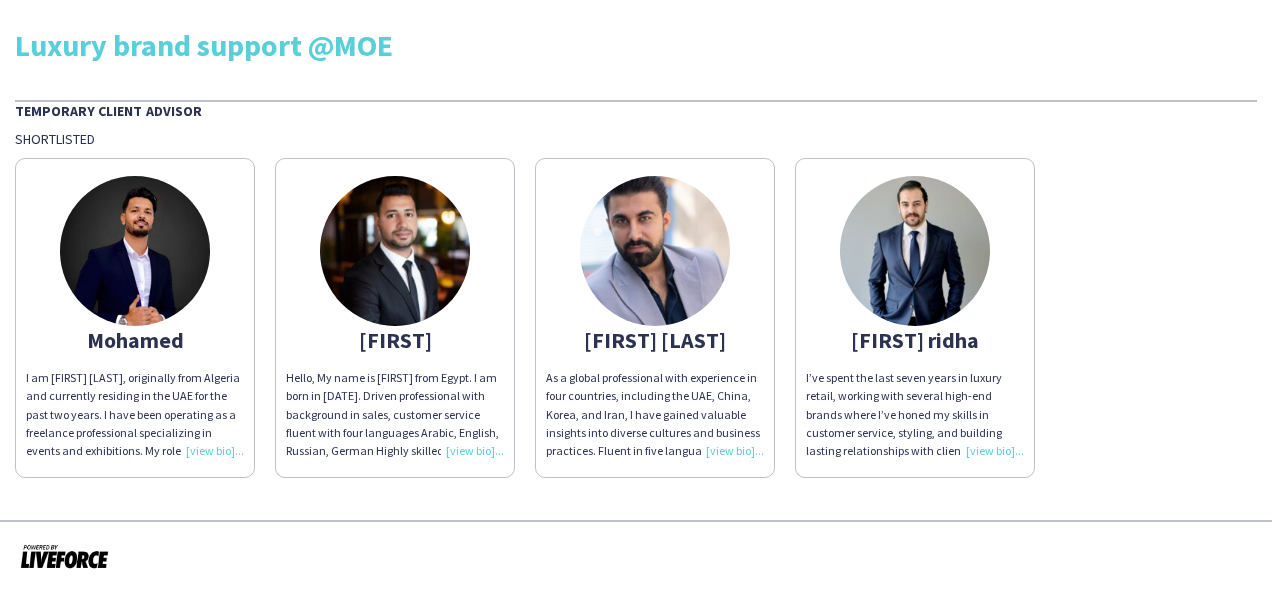 click on "[FIRST] [LAST]" 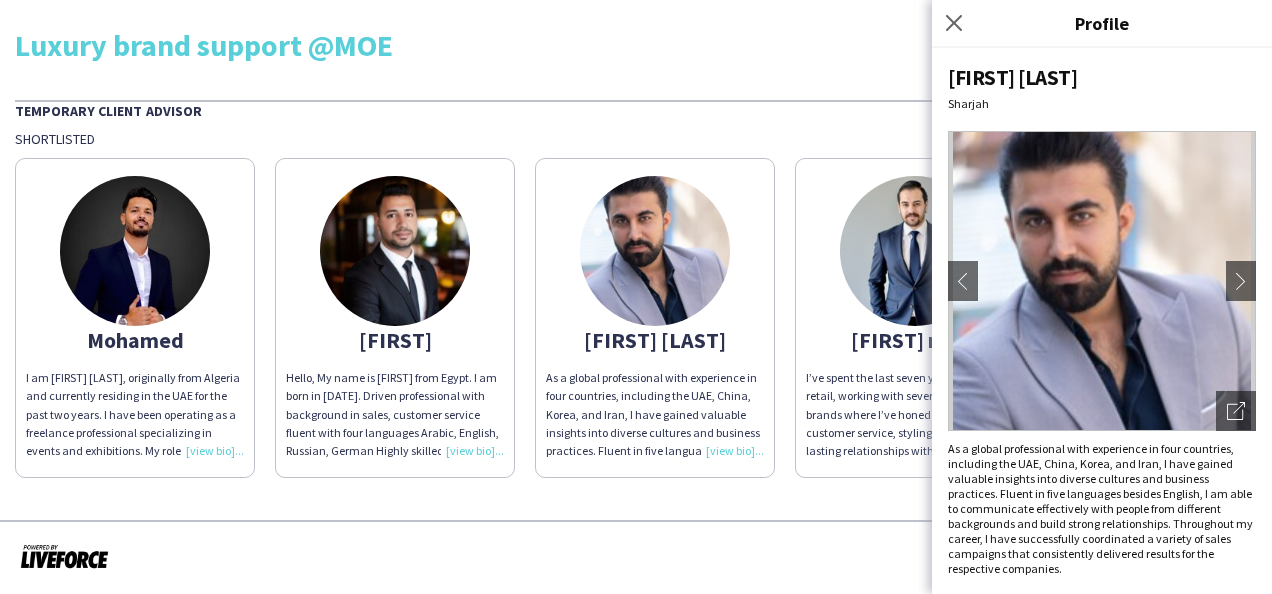 click on "Luxury brand support @MOE Temporary Client Advisor Shortlisted [FIRST] [LAST] I am [FIRST] [LAST], originally from Algeria and currently residing in the UAE for the past two years. I have been operating as a freelance professional specializing in events and exhibitions. My roles encompass a diverse spectrum, including hosting, product specialization, promotion, ushering, and serving as a speaker liaison. Over this period, I have garnered extensive experience working across various events, exhibitions, and with multiple prominent brands. [FIRST] Hello, My name is [FIRST] from Egypt. I am born in [DATE]. Driven professional with background in sales, customer service fluent with four languages Arabic, English, Russian, German Highly skilled at fostering relationships with customers to increase loyalty and retention while improving satisfaction levels. Seeking to leverage strong target achievement to progress within growing company. [FIRST] [LAST] [FIRST] [LAST]" 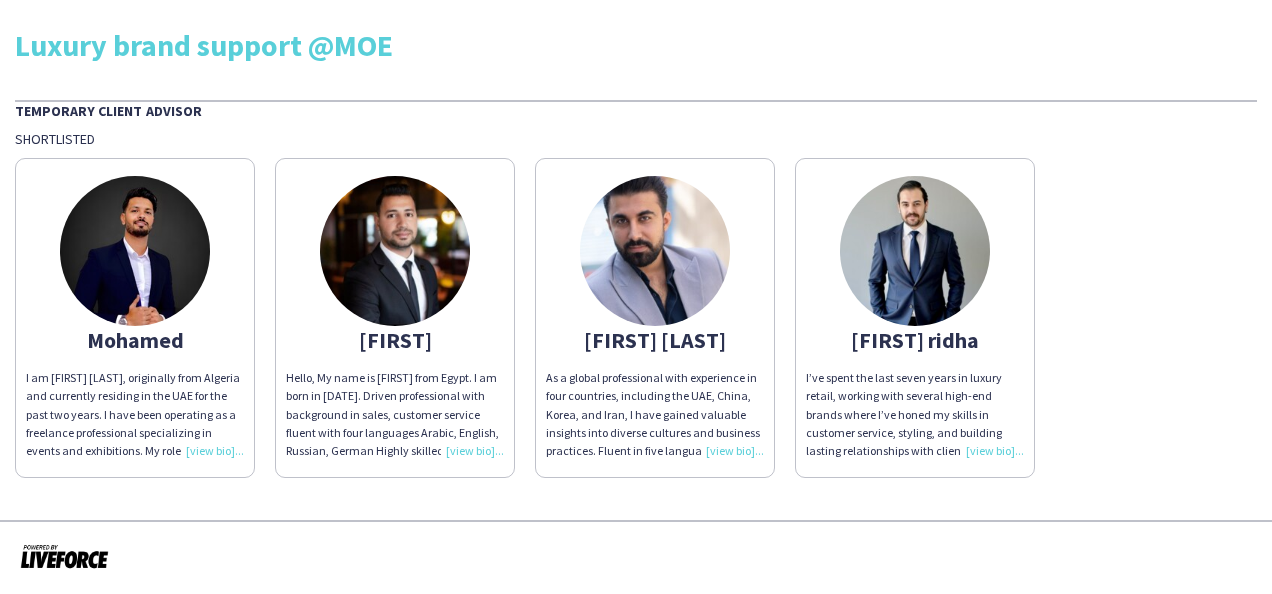 click on "Hello, My name is [FIRST] from Egypt. I am born in [DATE]. Driven professional with background in sales, customer service fluent with four languages Arabic, English, Russian, German Highly skilled at fostering relationships with customers to increase loyalty and retention while improving satisfaction levels. Seeking to leverage strong target achievement to progress within growing company." 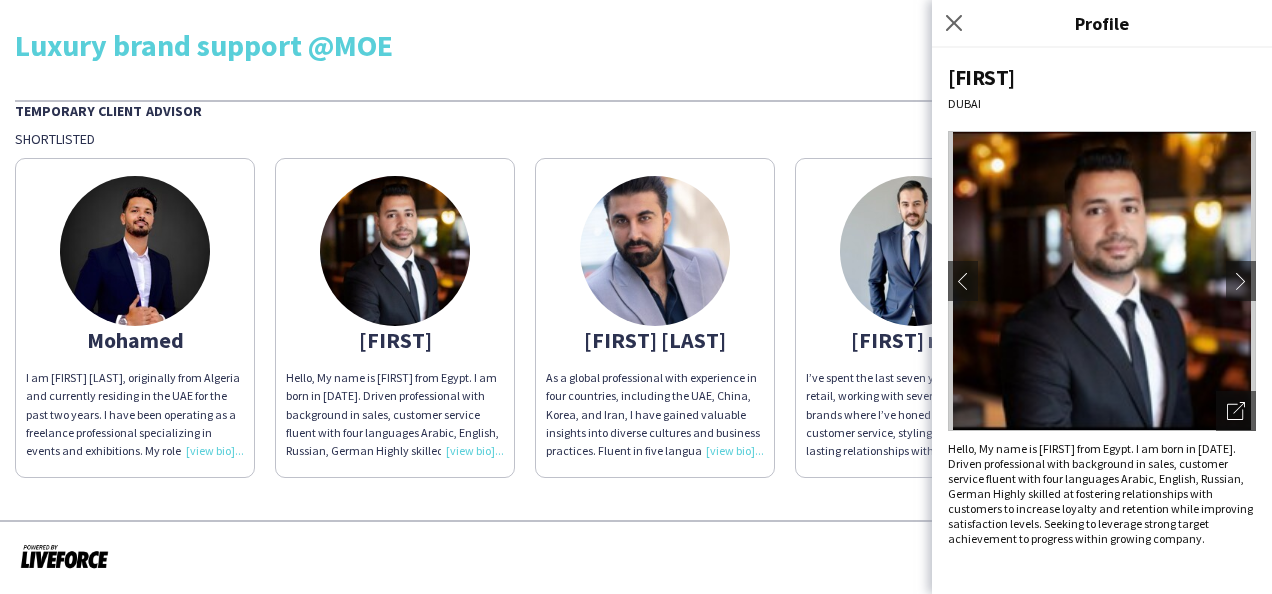 drag, startPoint x: 1041, startPoint y: 518, endPoint x: 1204, endPoint y: 550, distance: 166.1114 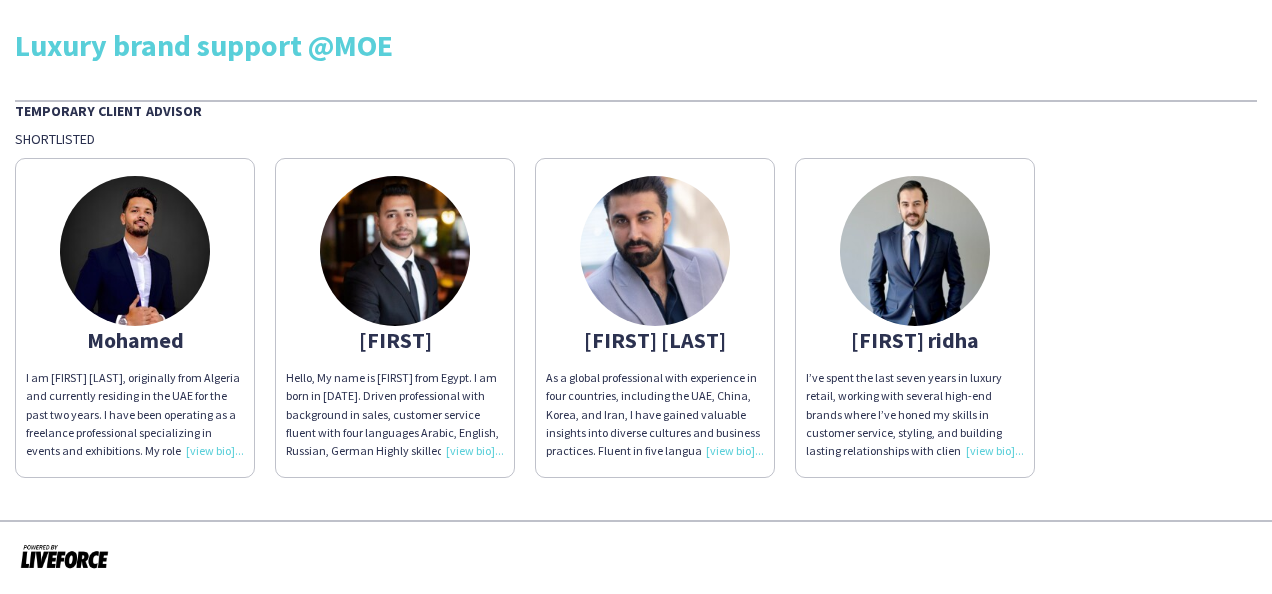 click 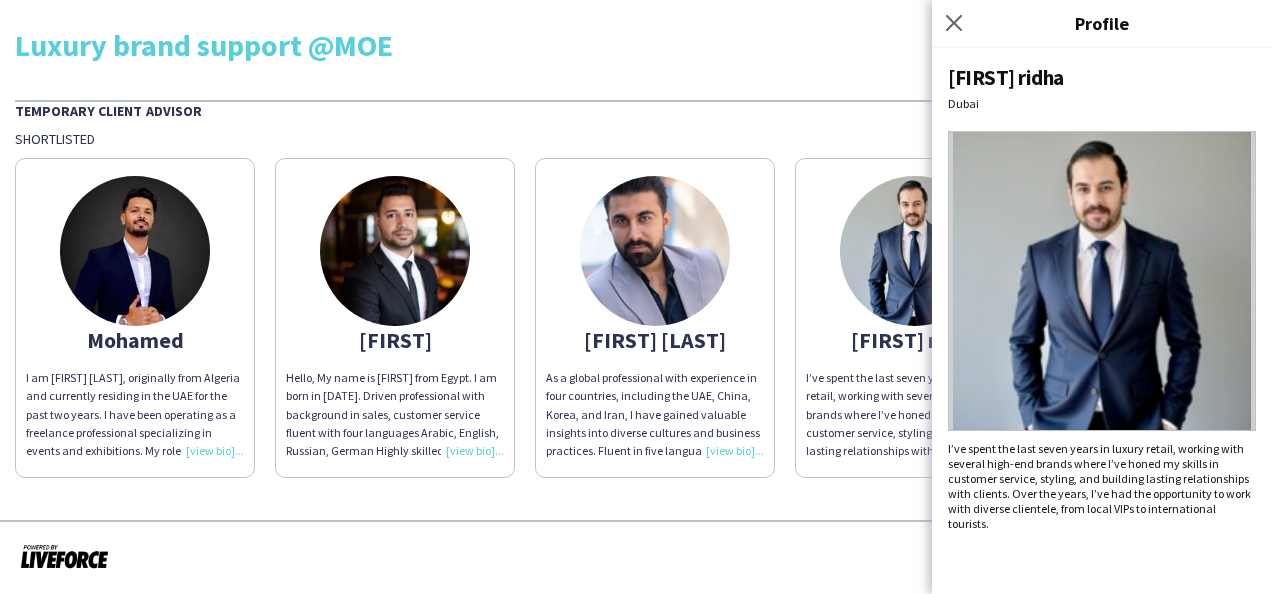 click 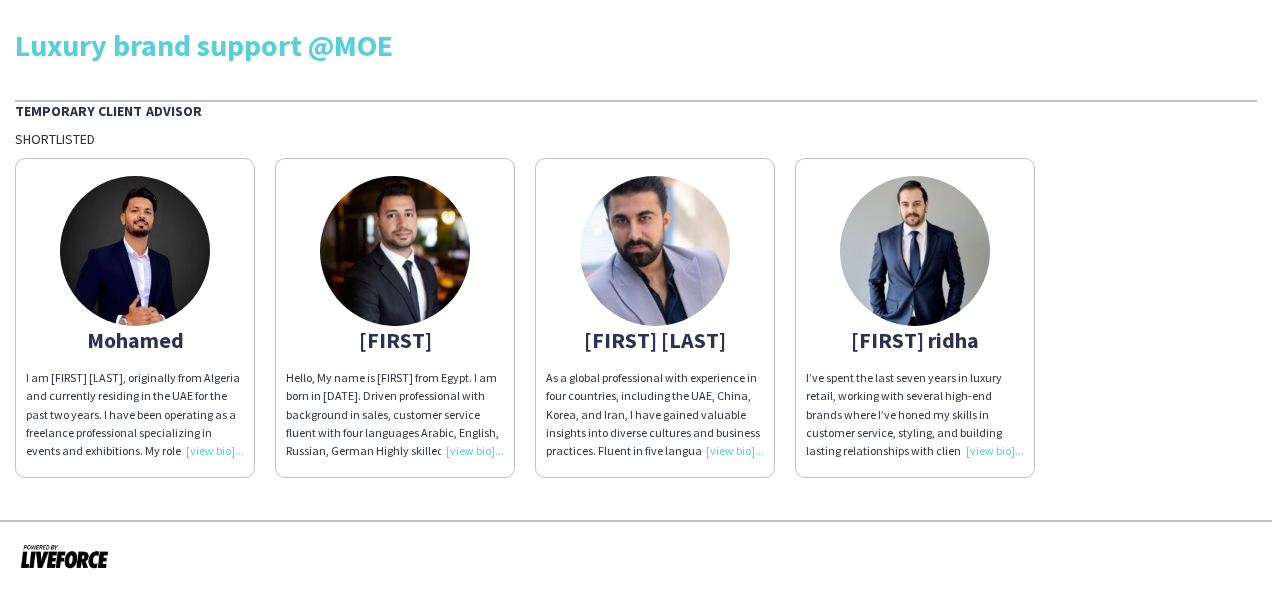 click on "Mohamed" 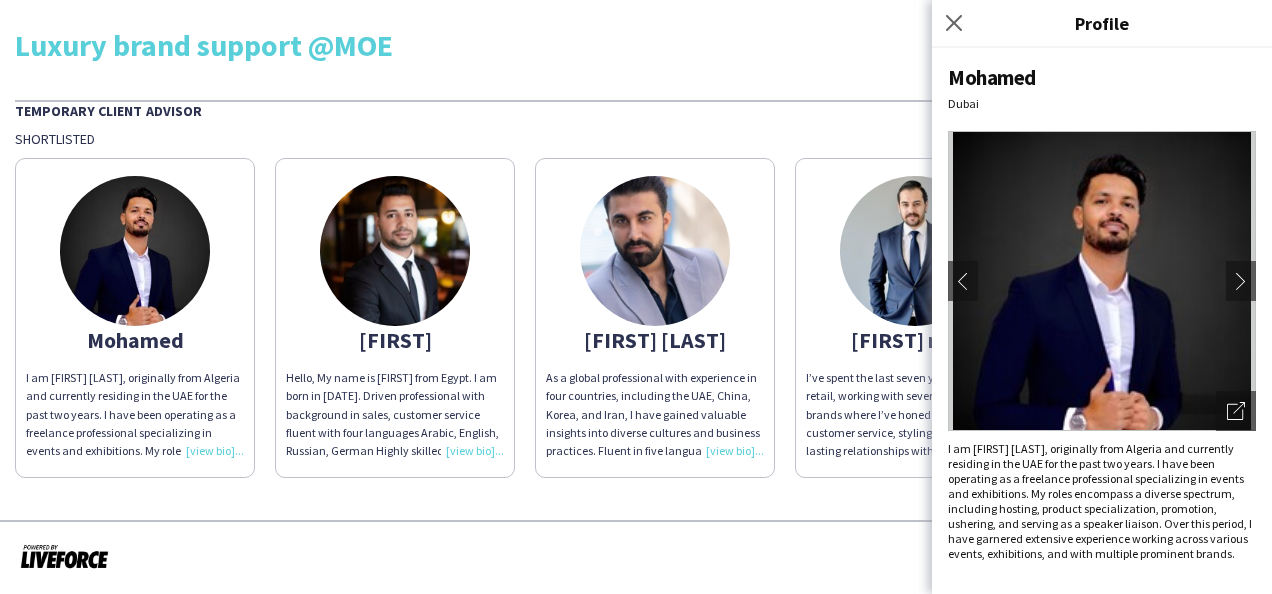 drag, startPoint x: 1071, startPoint y: 492, endPoint x: 1044, endPoint y: 572, distance: 84.4334 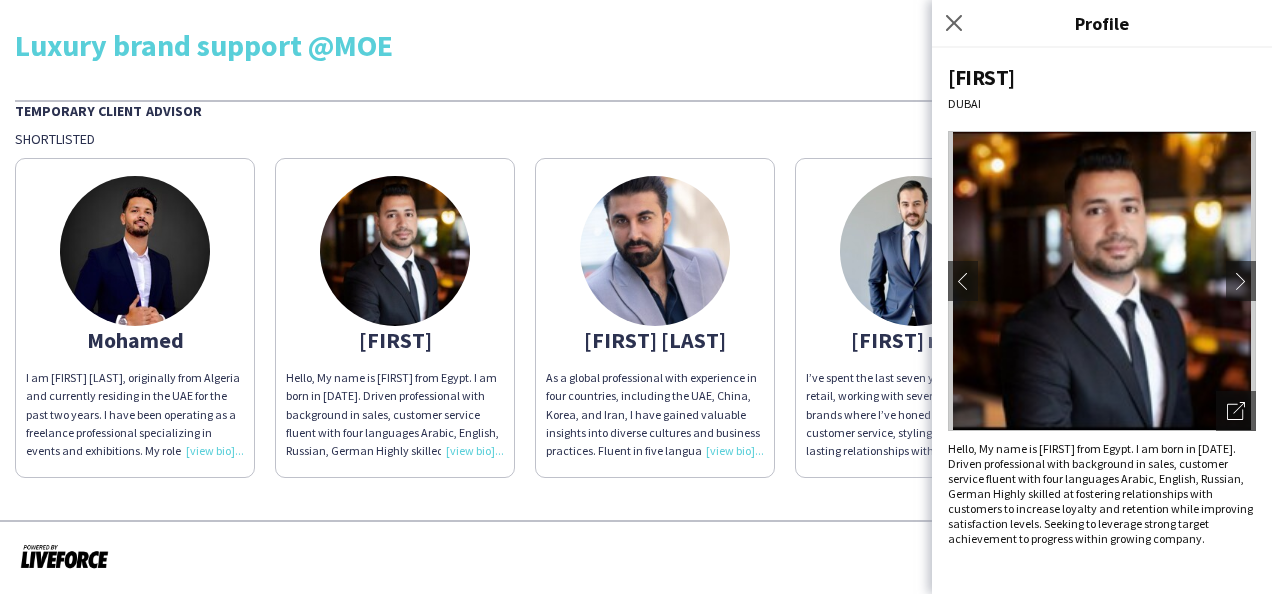 click on "Luxury brand support @MOE Temporary Client Advisor Shortlisted [FIRST] [LAST] I am [FIRST] [LAST], originally from Algeria and currently residing in the UAE for the past two years. I have been operating as a freelance professional specializing in events and exhibitions. My roles encompass a diverse spectrum, including hosting, product specialization, promotion, ushering, and serving as a speaker liaison. Over this period, I have garnered extensive experience working across various events, exhibitions, and with multiple prominent brands. [FIRST] Hello, My name is [FIRST] from Egypt. I am born in [DATE]. Driven professional with background in sales, customer service fluent with four languages Arabic, English, Russian, German Highly skilled at fostering relationships with customers to increase loyalty and retention while improving satisfaction levels. Seeking to leverage strong target achievement to progress within growing company. [FIRST] [LAST] [FIRST] [LAST]" 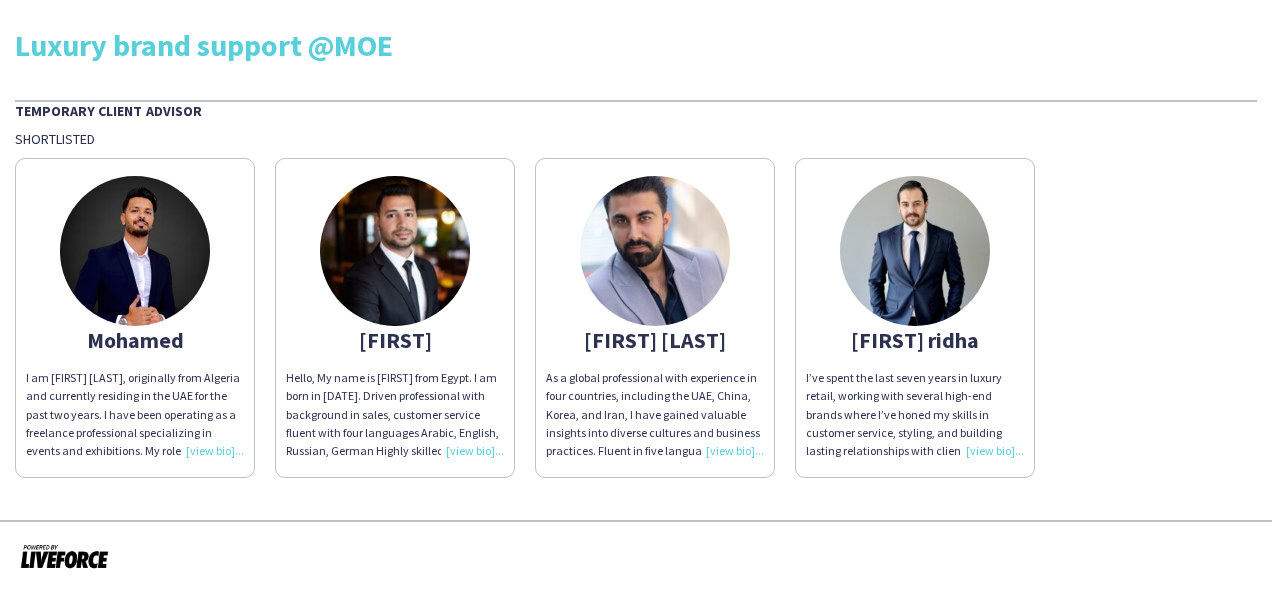 drag, startPoint x: 670, startPoint y: 504, endPoint x: 615, endPoint y: 338, distance: 174.87424 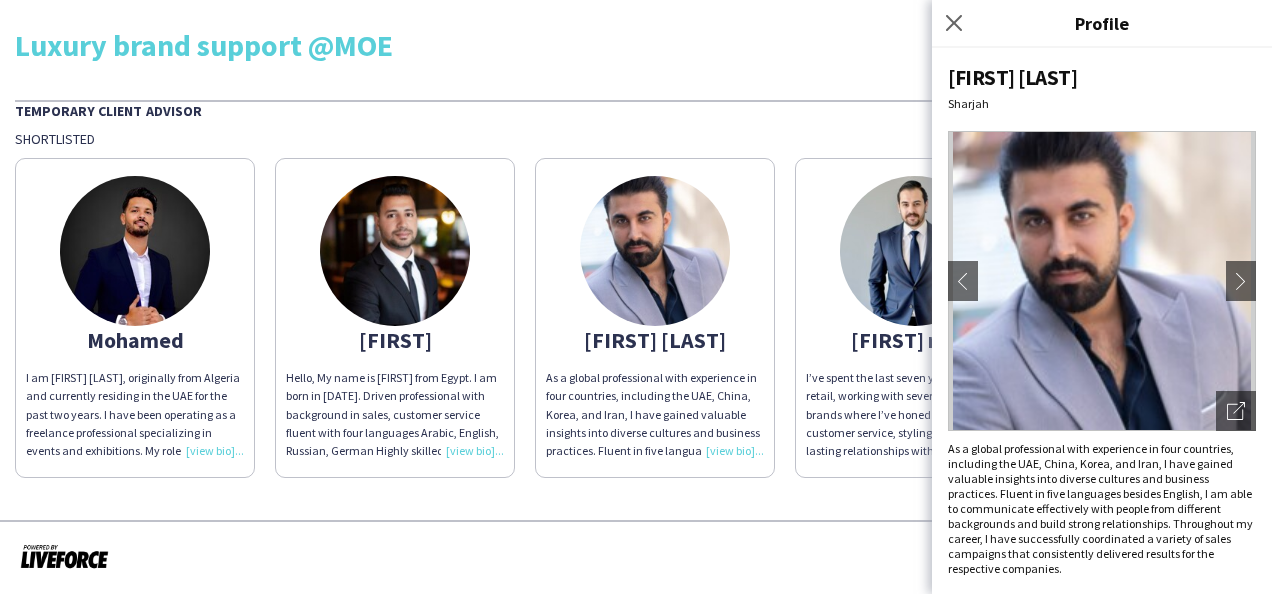 click on "As a global professional with experience in four countries, including the UAE, China, Korea, and Iran, I have gained valuable insights into diverse cultures and business practices. Fluent in five languages besides English, I am able to communicate effectively with people from different backgrounds and build strong relationships. Throughout my career, I have successfully coordinated a variety of sales campaigns that consistently delivered results for the respective companies." 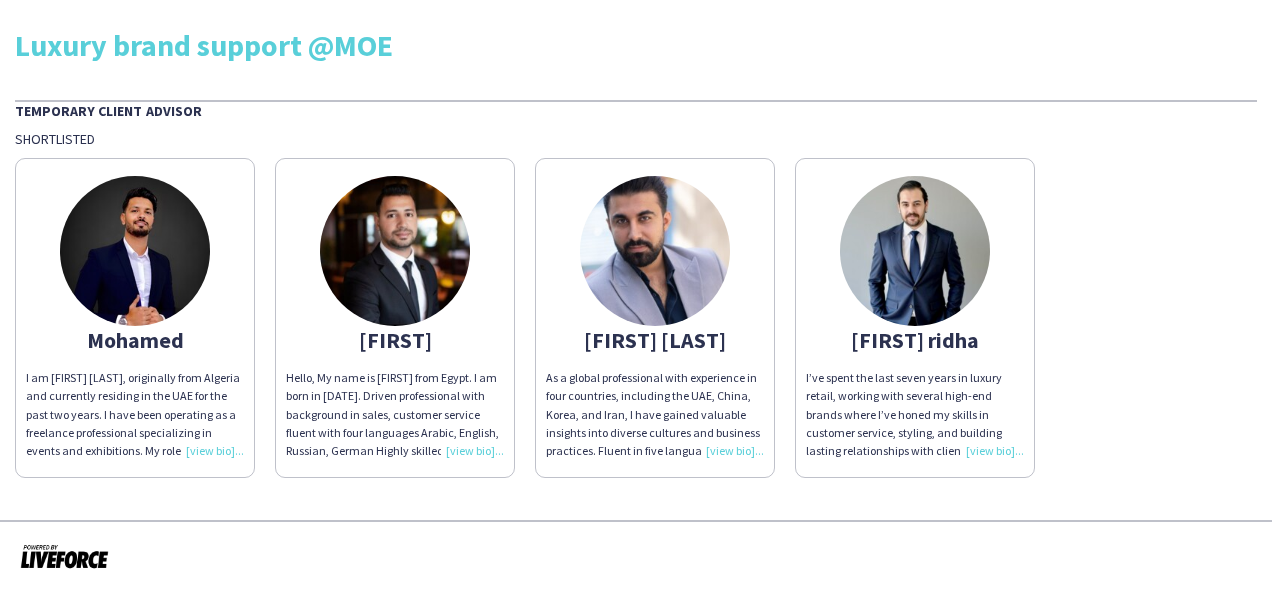click on "[FIRST] [LAST]" 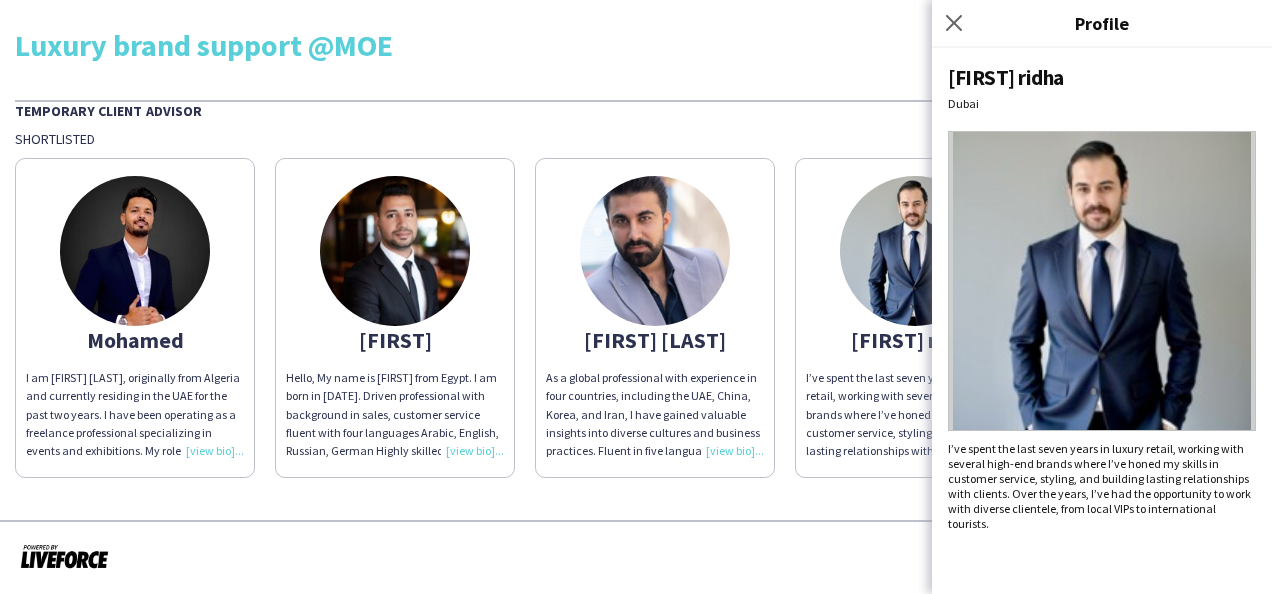 drag, startPoint x: 1054, startPoint y: 513, endPoint x: 1165, endPoint y: 540, distance: 114.236595 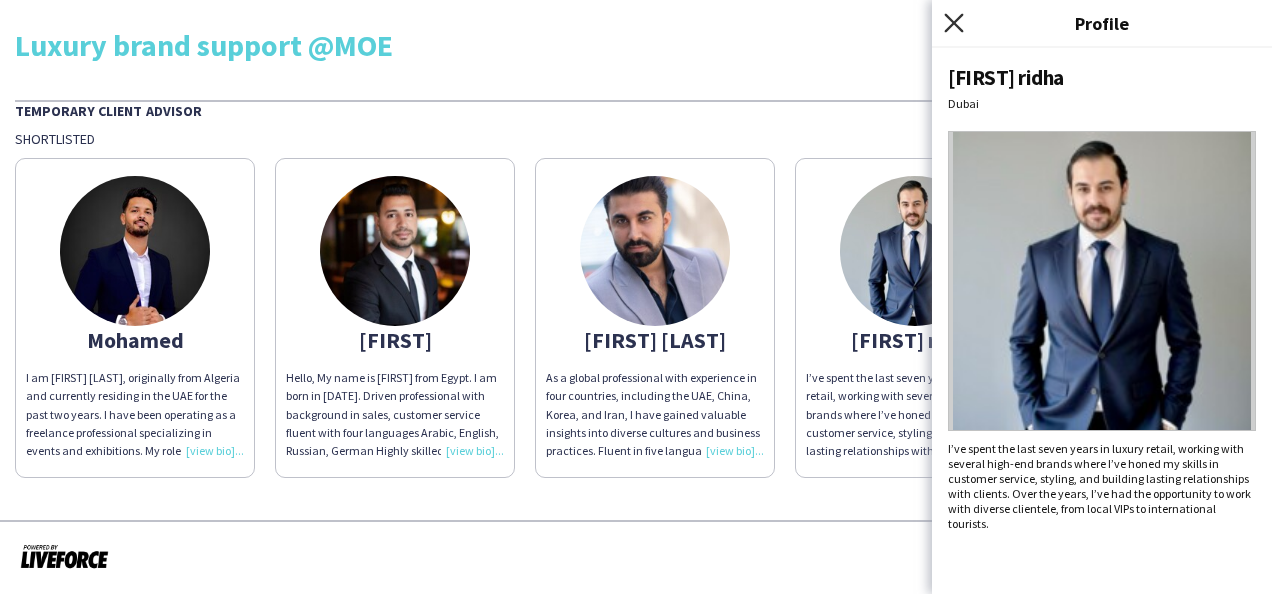 click on "Close pop-in" 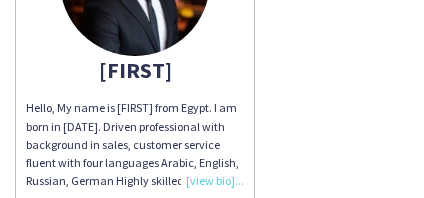 scroll, scrollTop: 633, scrollLeft: 0, axis: vertical 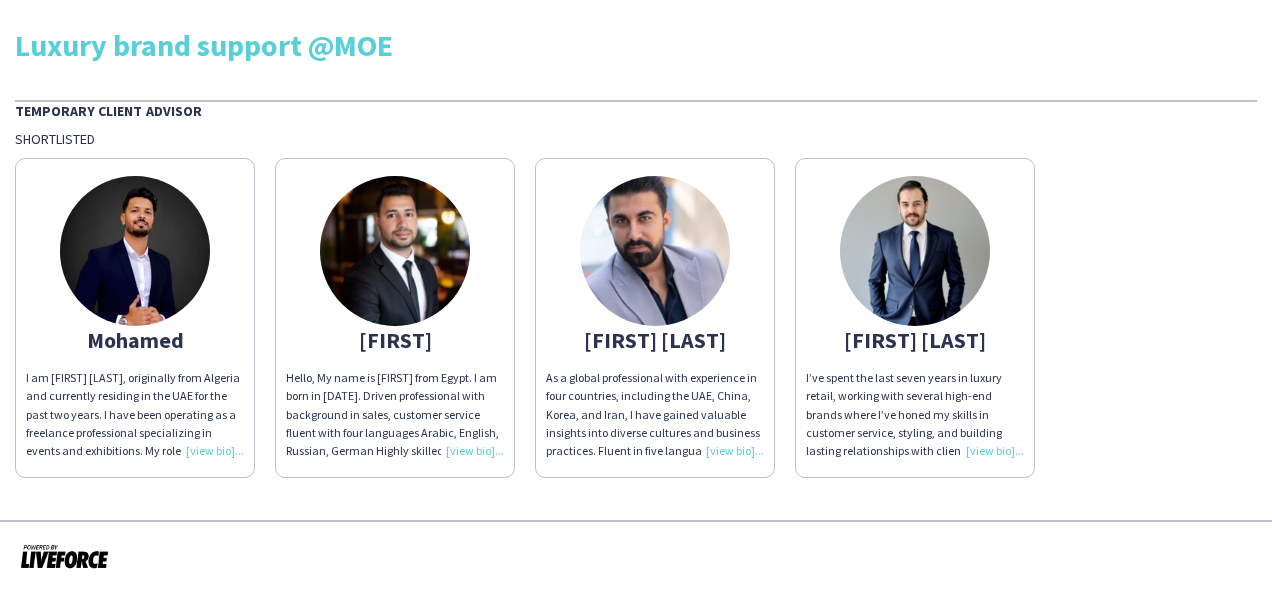 click on "Mohamed" 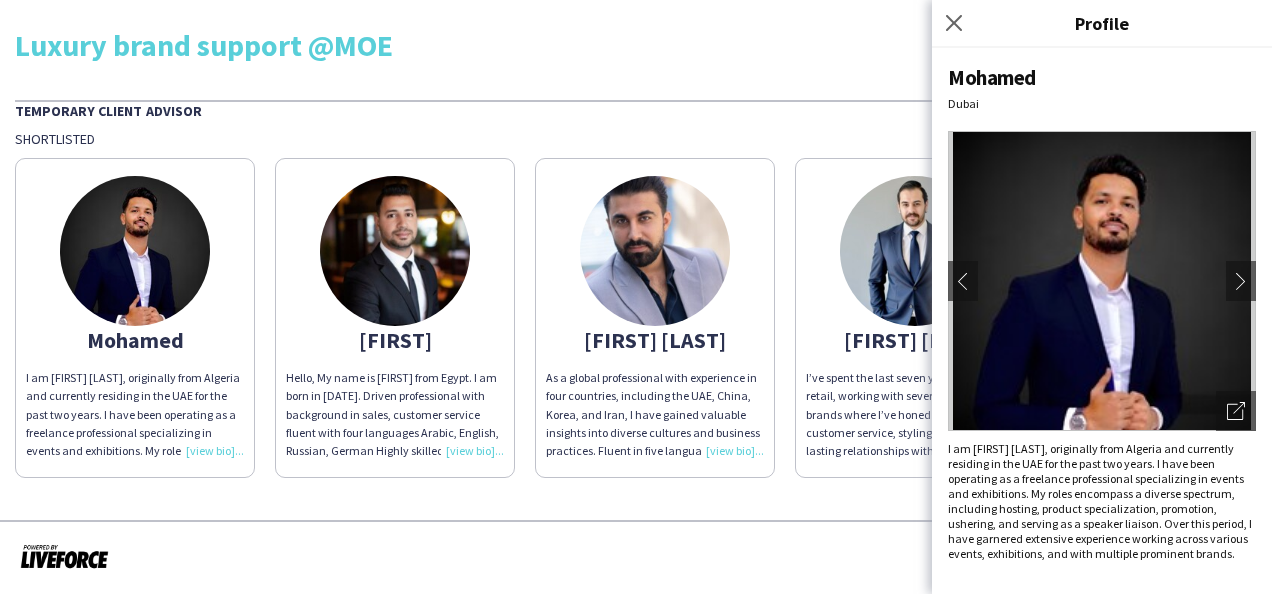 drag, startPoint x: 951, startPoint y: 455, endPoint x: 1219, endPoint y: 586, distance: 298.30353 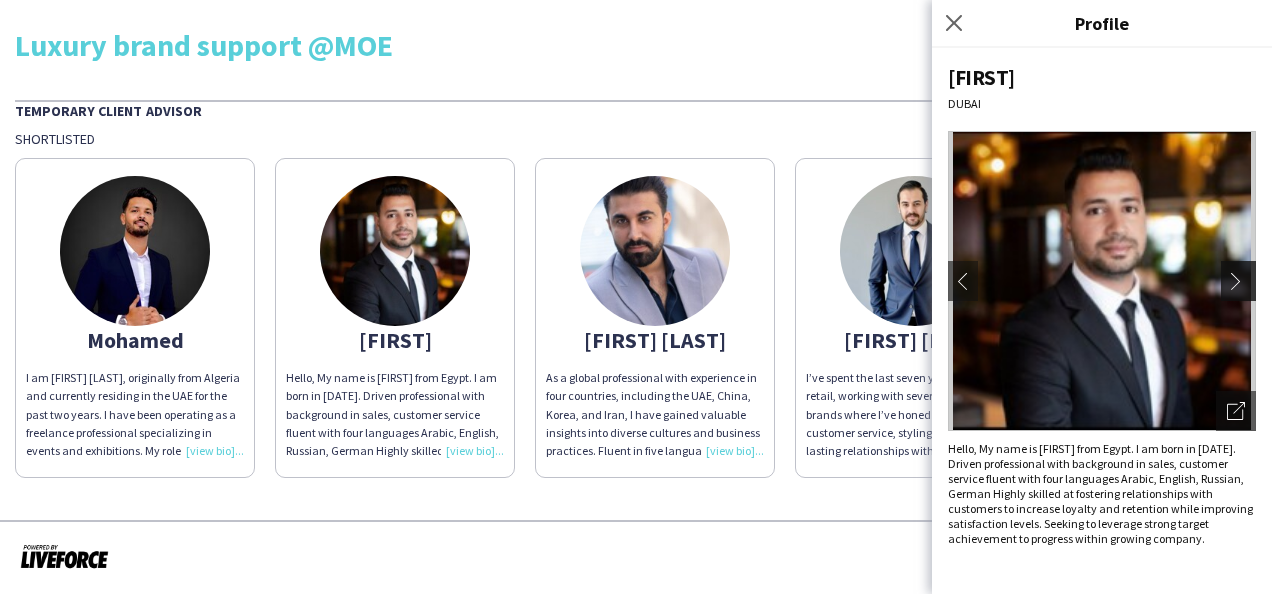 click on "chevron-right" 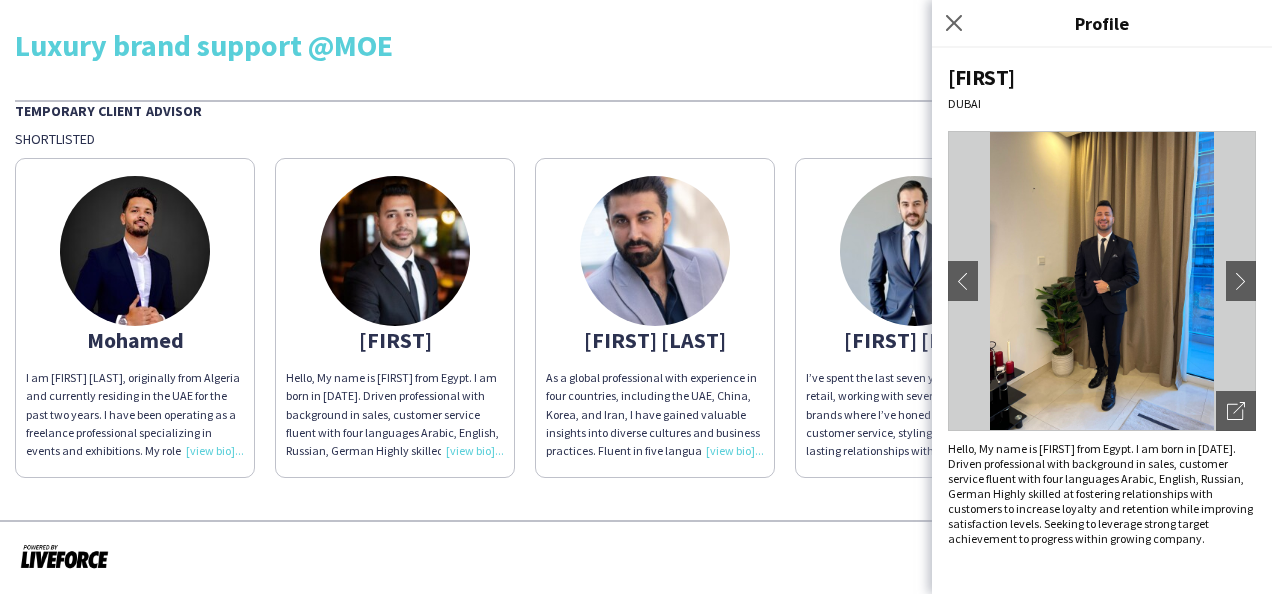 click on "Luxury brand support @MOE Temporary Client Advisor Shortlisted [FIRST] [LAST] I am [FIRST] [LAST], originally from Algeria and currently residing in the UAE for the past two years. I have been operating as a freelance professional specializing in events and exhibitions. My roles encompass a diverse spectrum, including hosting, product specialization, promotion, ushering, and serving as a speaker liaison. Over this period, I have garnered extensive experience working across various events, exhibitions, and with multiple prominent brands. [FIRST] Hello, My name is [FIRST] from Egypt. I am born in [DATE]. Driven professional with background in sales, customer service fluent with four languages Arabic, English, Russian, German Highly skilled at fostering relationships with customers to increase loyalty and retention while improving satisfaction levels. Seeking to leverage strong target achievement to progress within growing company. [FIRST] [LAST] [FIRST] [LAST]" 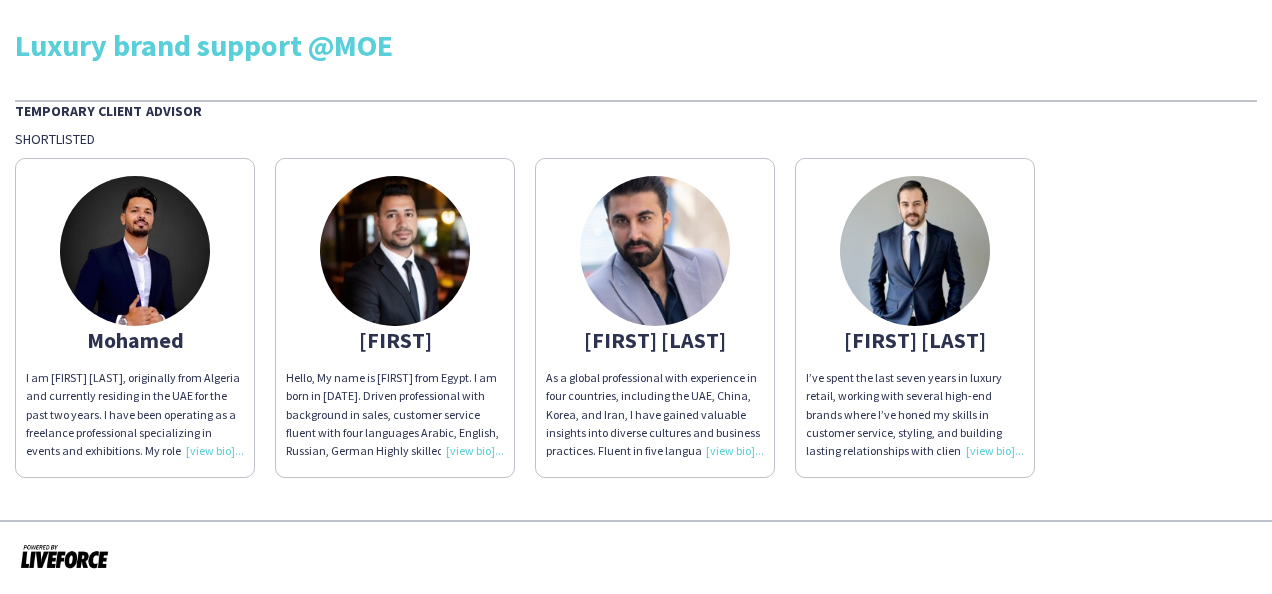 click on "[FIRST] [LAST]" 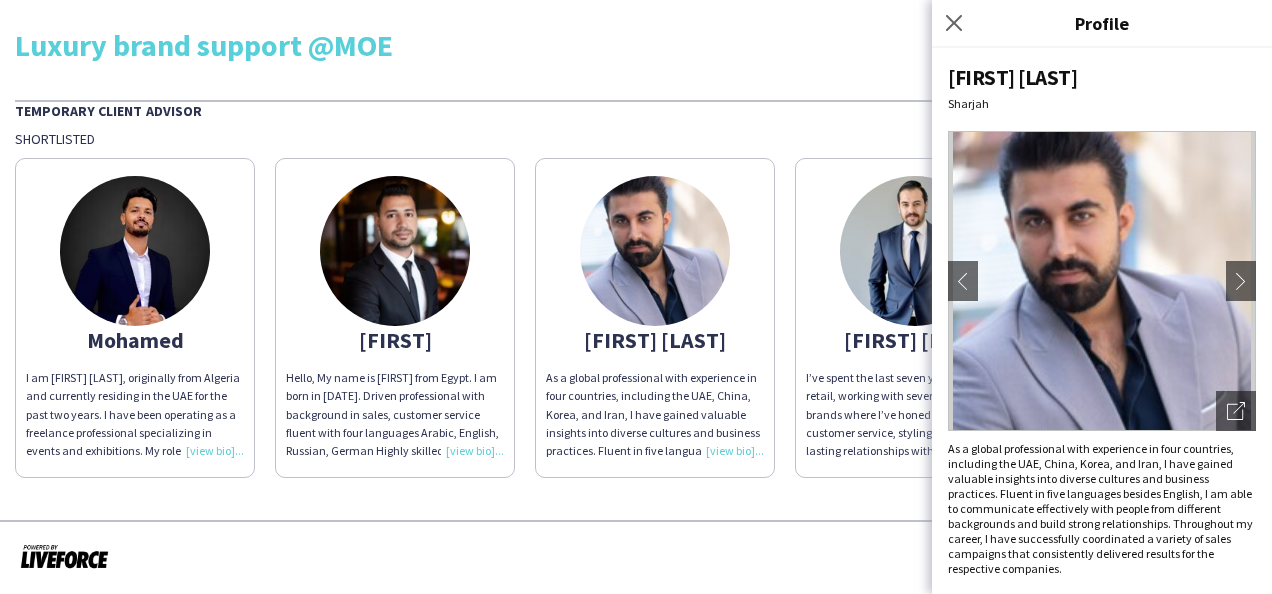 drag, startPoint x: 1064, startPoint y: 568, endPoint x: 908, endPoint y: 460, distance: 189.73666 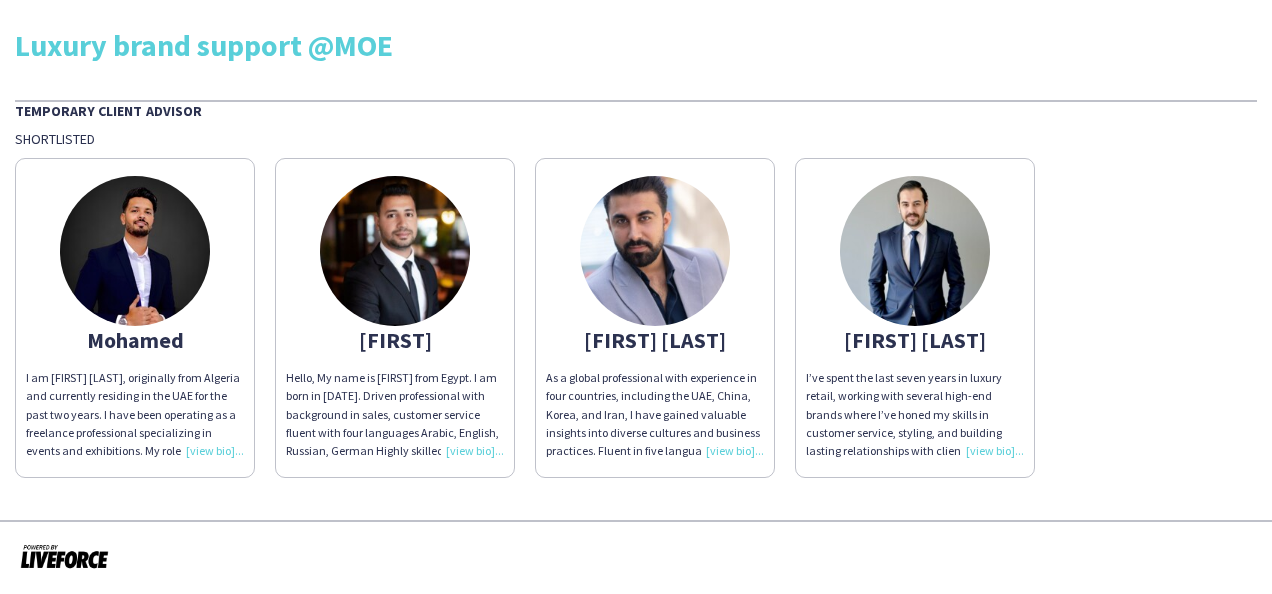 click on "I am [FIRST] [LAST], originally from Algeria and currently residing in the UAE for the past two years. I have been operating as a freelance professional specializing in events and exhibitions. My roles encompass a diverse spectrum, including hosting, product specialization, promotion, ushering, and serving as a speaker liaison. Over this period, I have garnered extensive experience working across various events, exhibitions, and with multiple prominent brands." 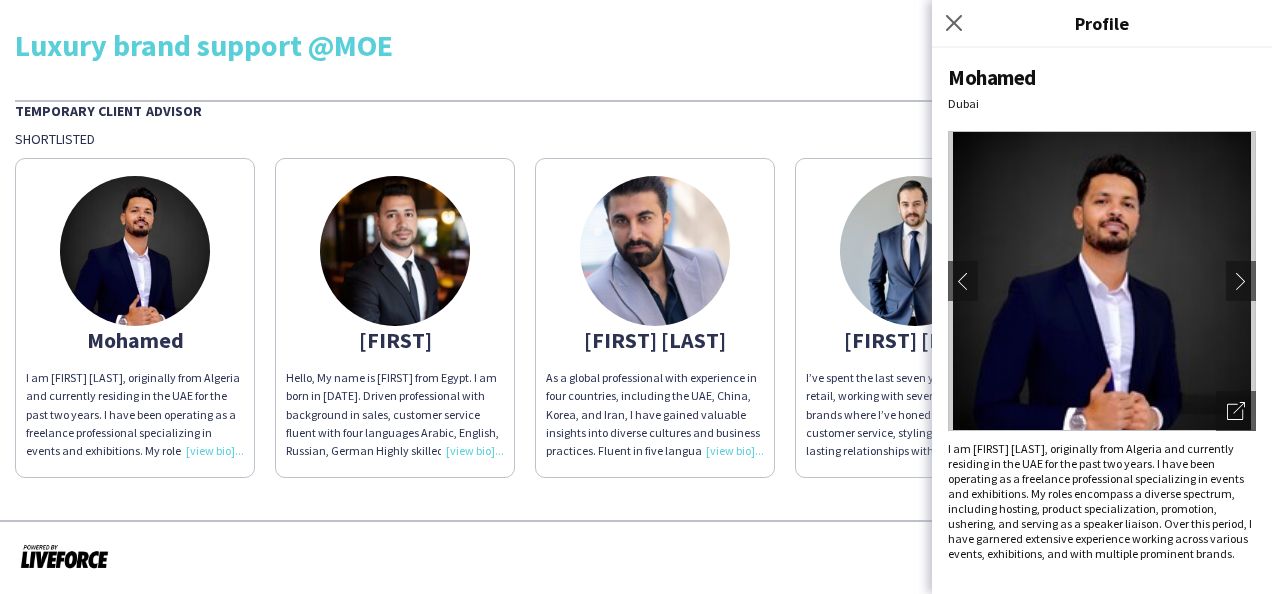 click on "I am [FIRST] [LAST], originally from Algeria and currently residing in the UAE for the past two years. I have been operating as a freelance professional specializing in events and exhibitions. My roles encompass a diverse spectrum, including hosting, product specialization, promotion, ushering, and serving as a speaker liaison. Over this period, I have garnered extensive experience working across various events, exhibitions, and with multiple prominent brands." 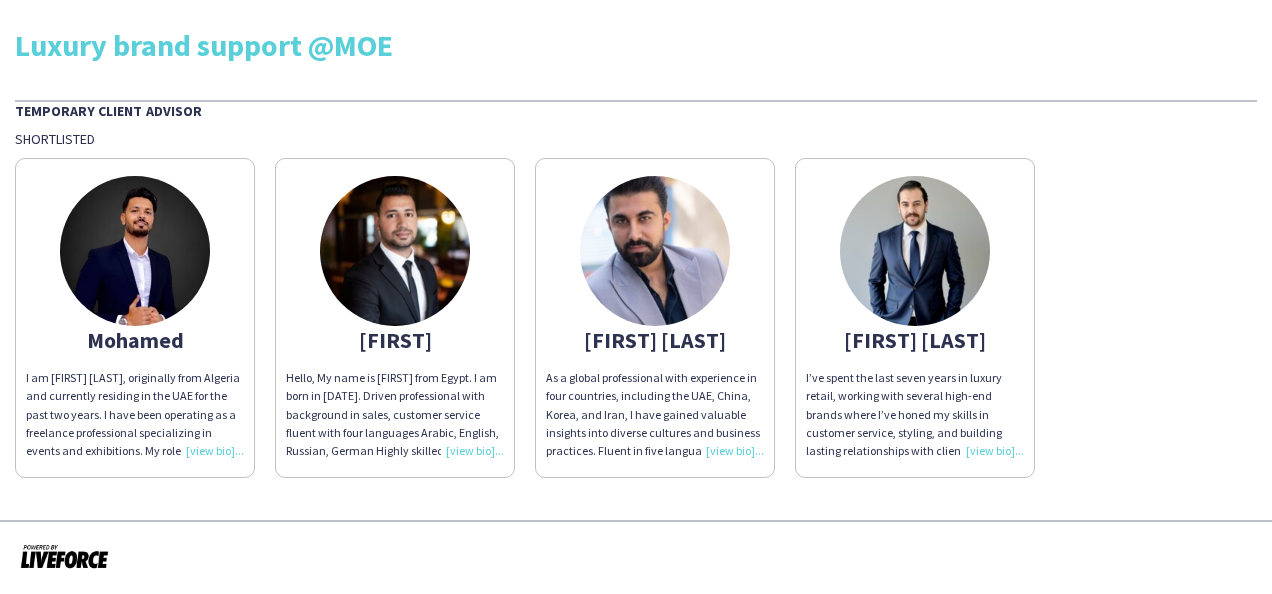 click on "I am [FIRST] [LAST], originally from Algeria and currently residing in the UAE for the past two years. I have been operating as a freelance professional specializing in events and exhibitions. My roles encompass a diverse spectrum, including hosting, product specialization, promotion, ushering, and serving as a speaker liaison. Over this period, I have garnered extensive experience working across various events, exhibitions, and with multiple prominent brands." 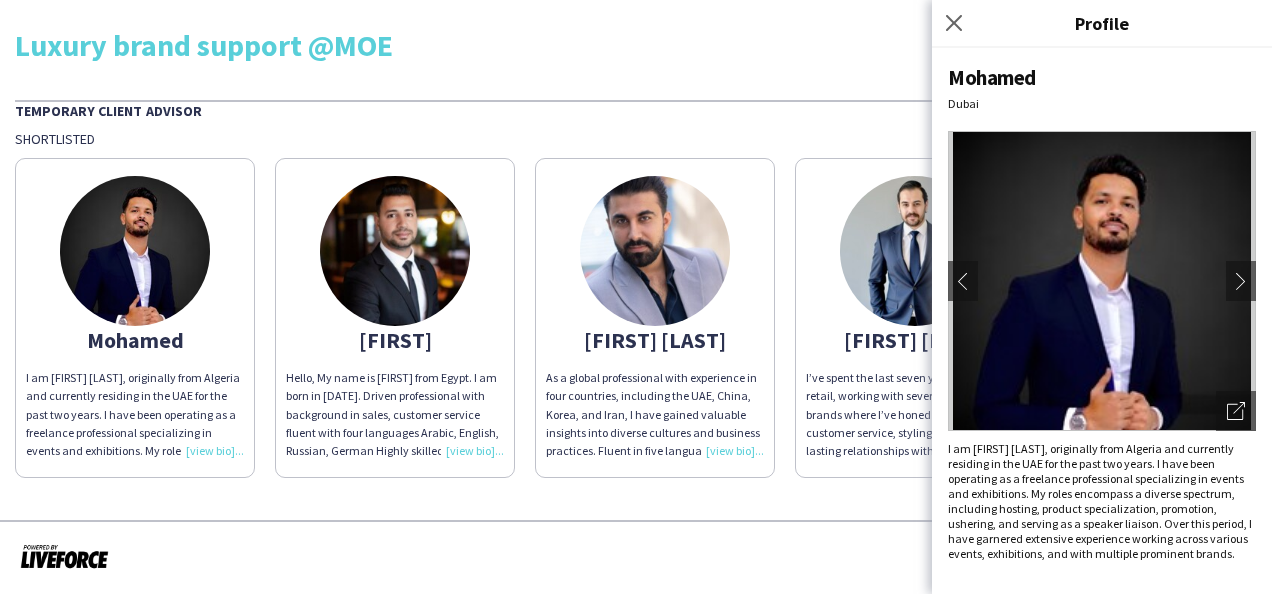 click on "Hello, My name is [FIRST] from Egypt. I am born in [DATE]. Driven professional with background in sales, customer service fluent with four languages Arabic, English, Russian, German Highly skilled at fostering relationships with customers to increase loyalty and retention while improving satisfaction levels. Seeking to leverage strong target achievement to progress within growing company." 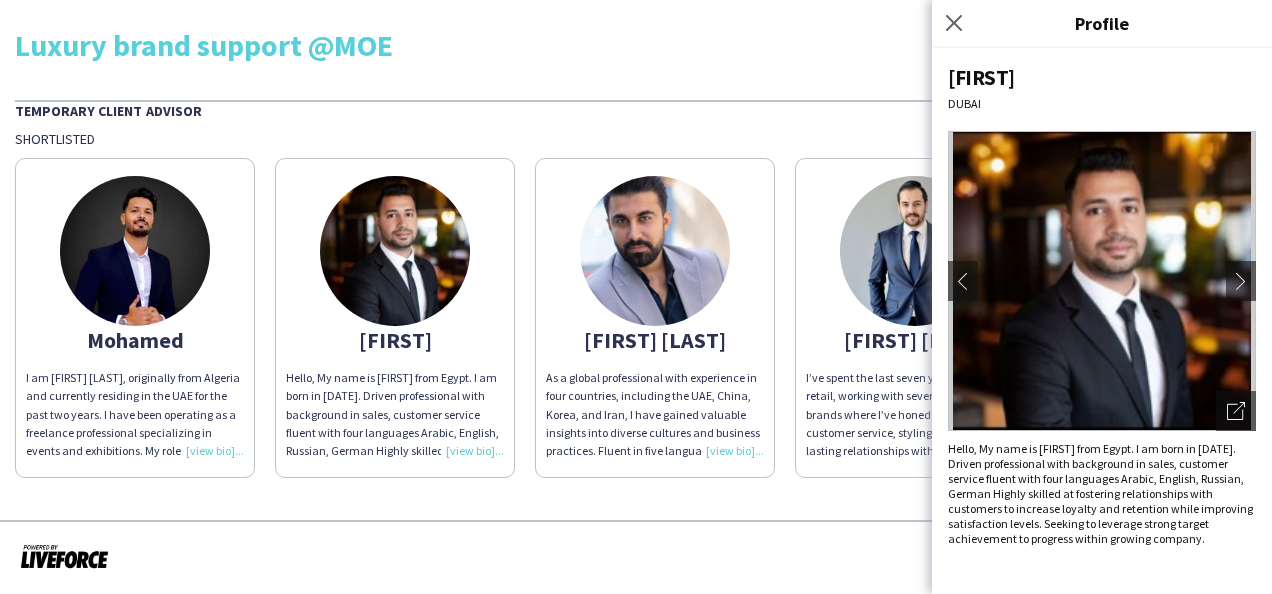 click 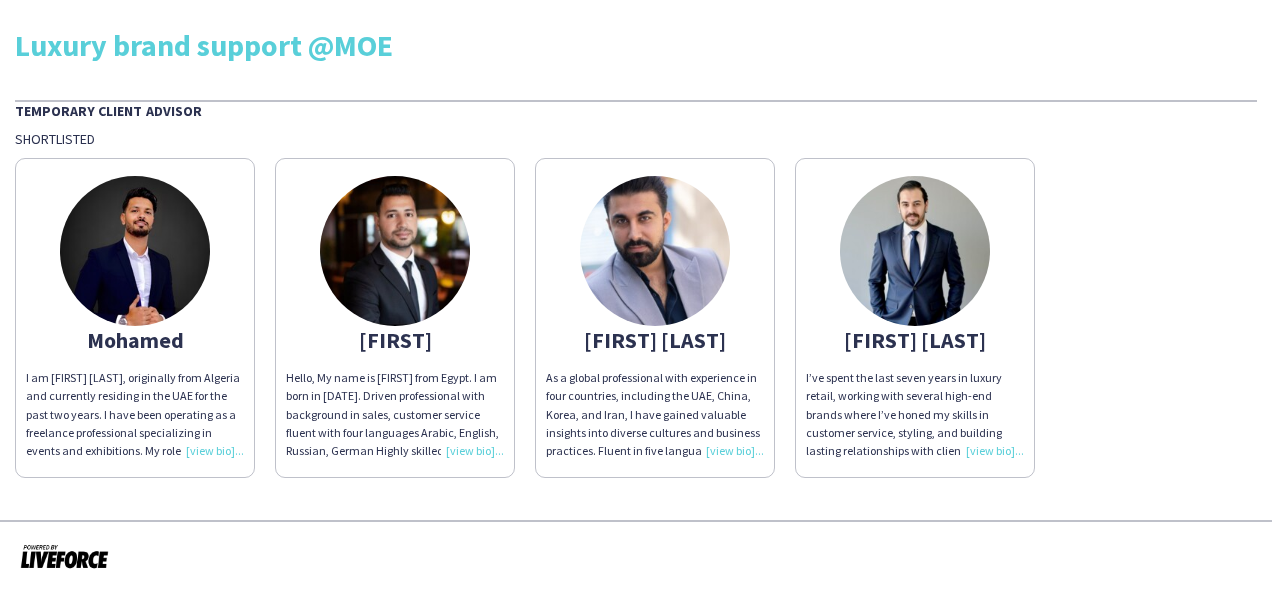 click on "As a global professional with experience in four countries, including the UAE, China, Korea, and Iran, I have gained valuable insights into diverse cultures and business practices. Fluent in five languages besides English, I am able to communicate effectively with people from different backgrounds and build strong relationships. Throughout my career, I have successfully coordinated a variety of sales campaigns that consistently delivered results for the respective companies." 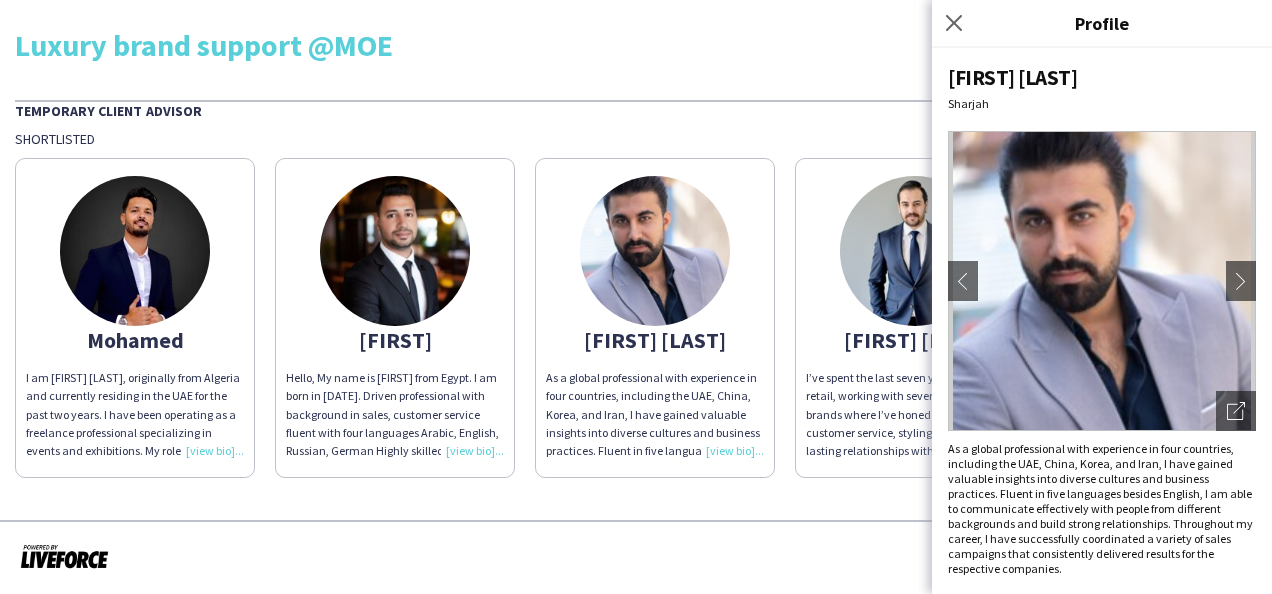 click 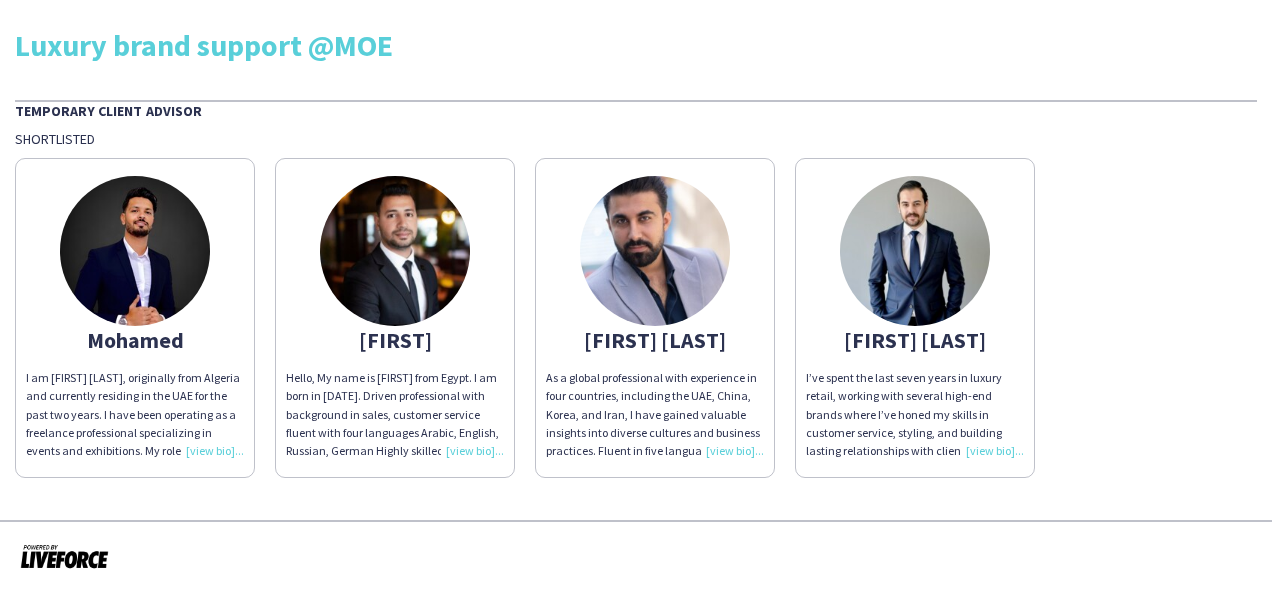 click on "I’ve spent the last seven years in luxury retail, working with several high-end brands where I’ve honed my skills in customer service, styling, and building lasting relationships with clients. Over the years, I’ve had the opportunity to work with diverse clientele, from local VIPs to international tourists." 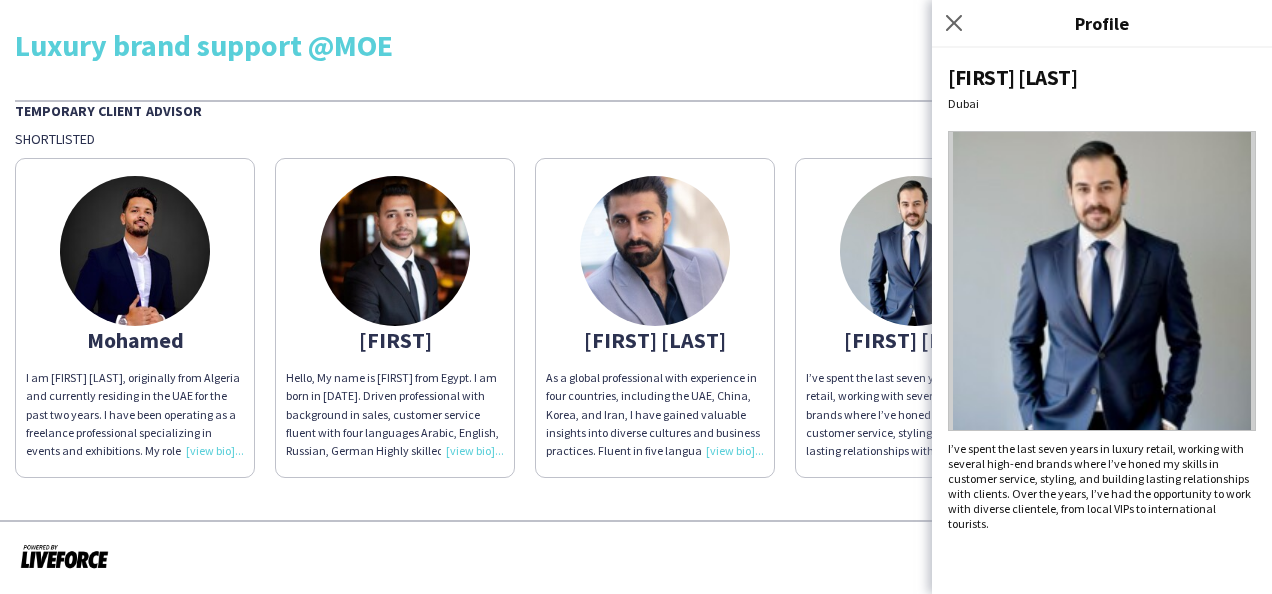 click 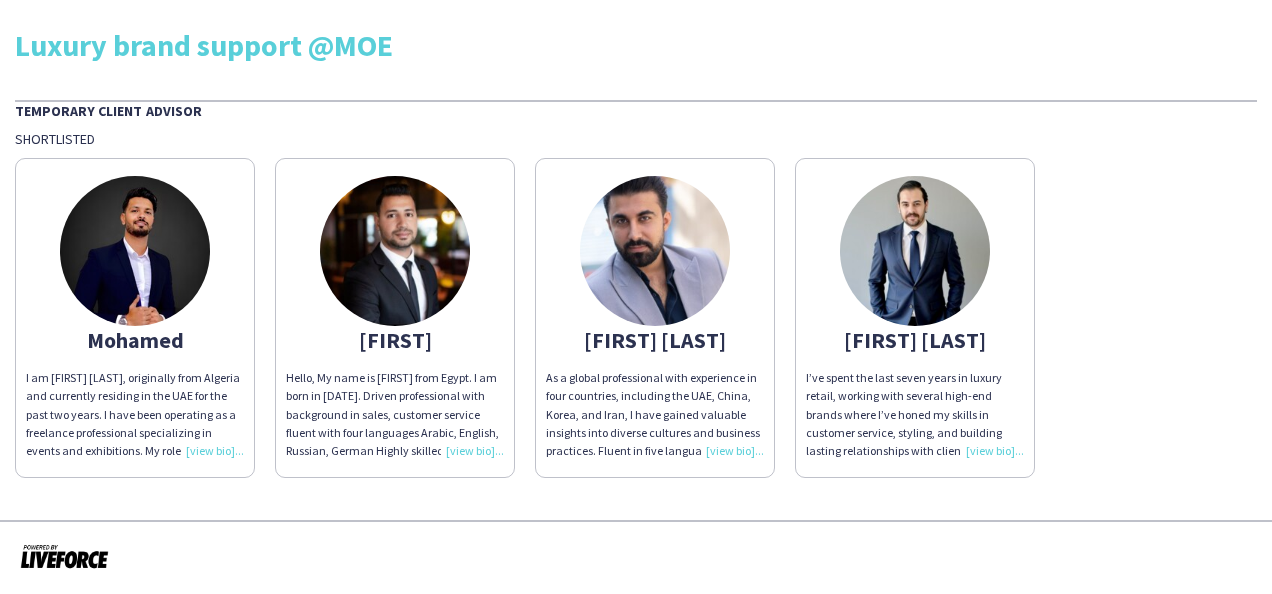 click on "[FIRST] I am [FIRST] [LAST], originally from Algeria and currently residing in the UAE for the past two years. I have been operating as a freelance professional specializing in events and exhibitions. My roles encompass a diverse spectrum, including hosting, product specialization, promotion, ushering, and serving as a speaker liaison. Over this period, I have garnered extensive experience working across various events, exhibitions, and with multiple prominent brands. [FIRST] Hello, My name is [FIRST] from Egypt. I am born in [DATE]. Driven professional with background in sales, customer service fluent with four languages Arabic, English, Russian, German Highly skilled at fostering relationships with customers to increase loyalty and retention while improving satisfaction levels. Seeking to leverage strong target achievement to progress within growing company. [FIRST] [LAST] [FIRST] [LAST]" 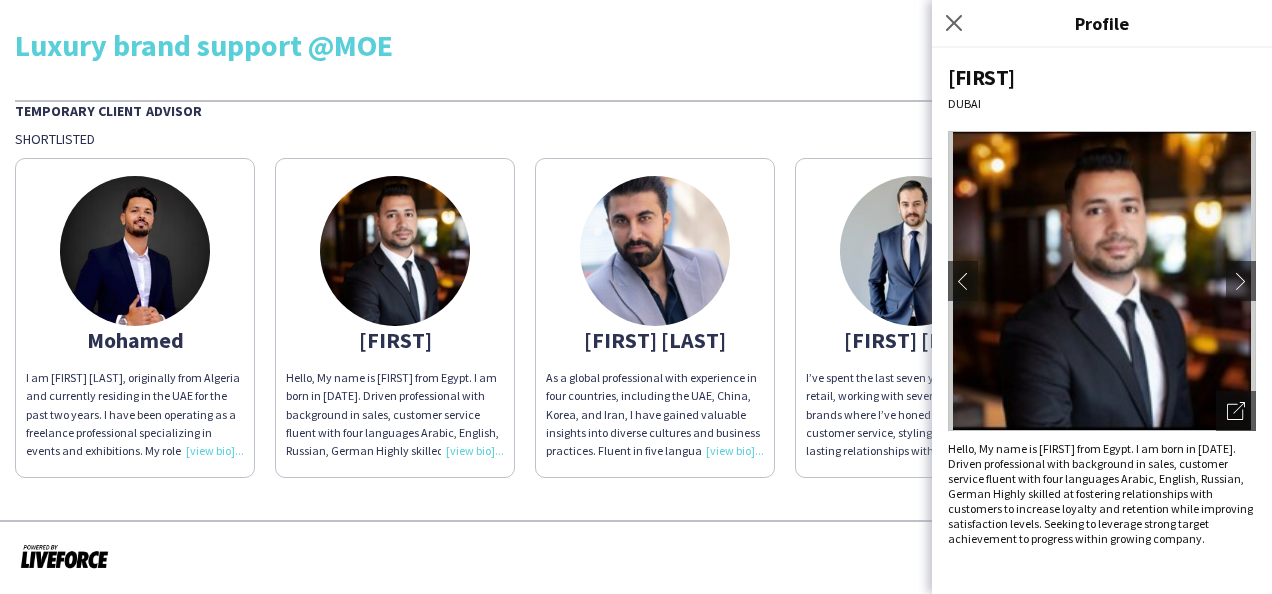 click on "Luxury brand support @MOE Temporary Client Advisor Shortlisted [FIRST] [LAST] I am [FIRST] [LAST], originally from Algeria and currently residing in the UAE for the past two years. I have been operating as a freelance professional specializing in events and exhibitions. My roles encompass a diverse spectrum, including hosting, product specialization, promotion, ushering, and serving as a speaker liaison. Over this period, I have garnered extensive experience working across various events, exhibitions, and with multiple prominent brands. [FIRST] Hello, My name is [FIRST] from Egypt. I am born in [DATE]. Driven professional with background in sales, customer service fluent with four languages Arabic, English, Russian, German Highly skilled at fostering relationships with customers to increase loyalty and retention while improving satisfaction levels. Seeking to leverage strong target achievement to progress within growing company. [FIRST] [LAST] [FIRST] [LAST]" 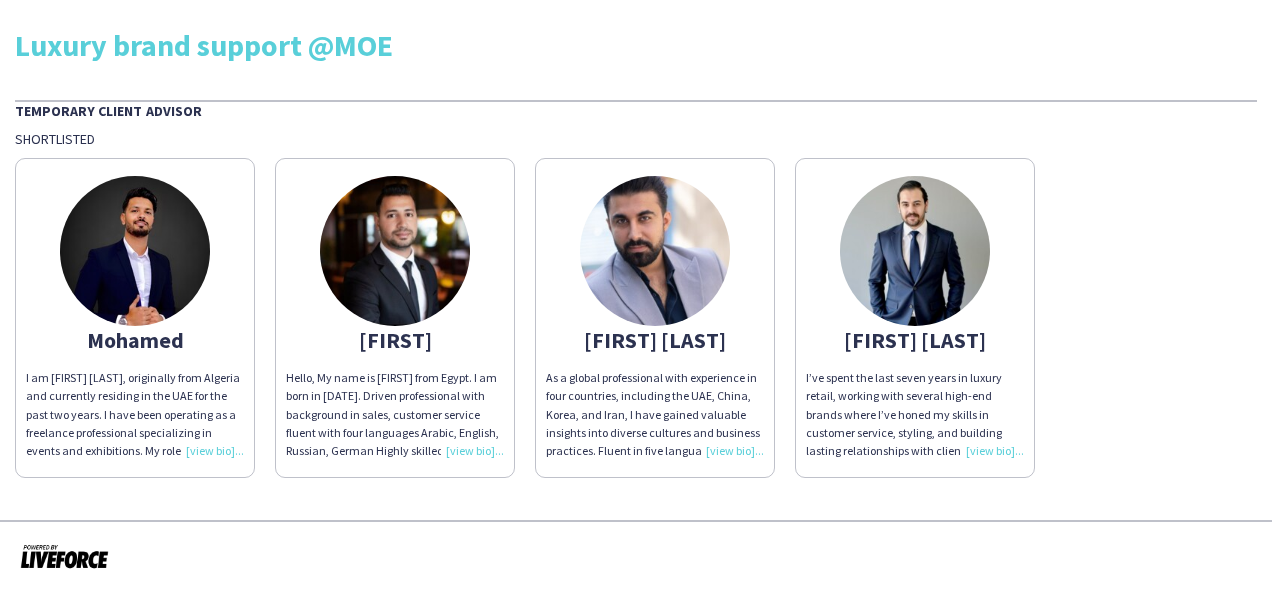 click on "I’ve spent the last seven years in luxury retail, working with several high-end brands where I’ve honed my skills in customer service, styling, and building lasting relationships with clients. Over the years, I’ve had the opportunity to work with diverse clientele, from local VIPs to international tourists." 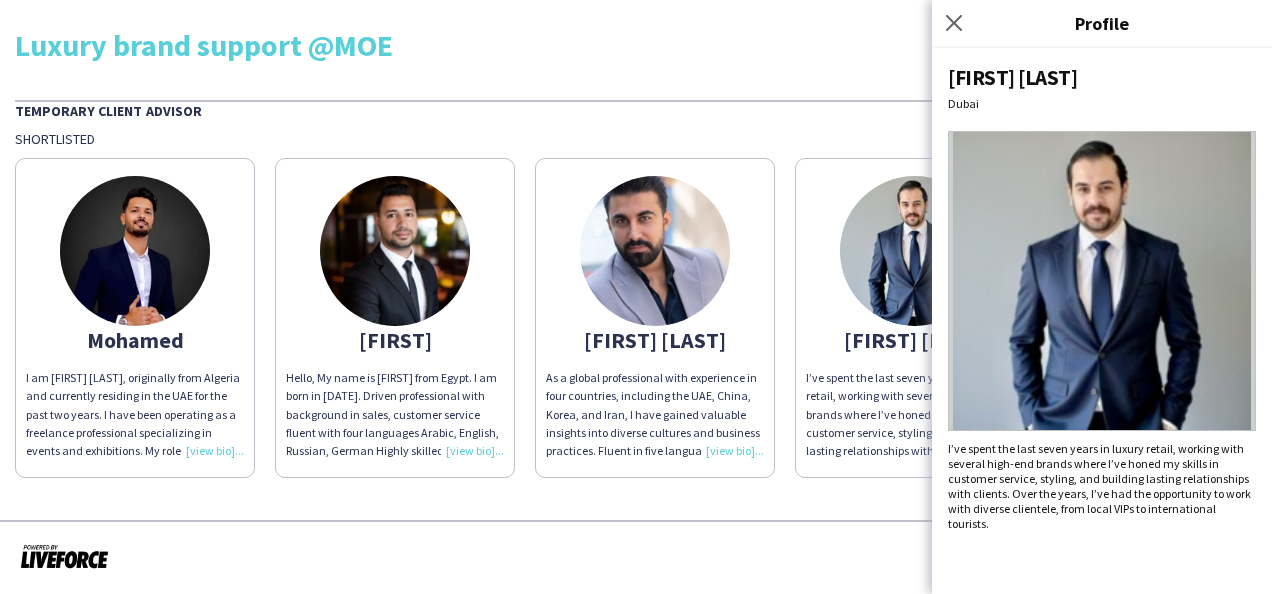 drag, startPoint x: 796, startPoint y: 556, endPoint x: 796, endPoint y: 526, distance: 30 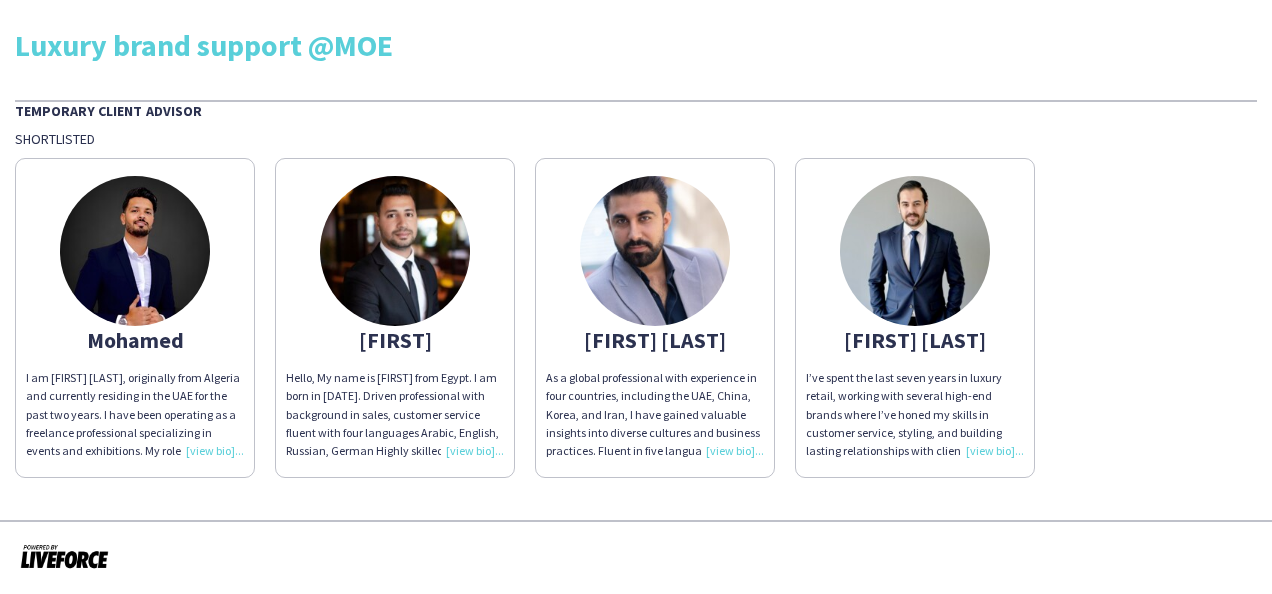 click on "As a global professional with experience in four countries, including the UAE, China, Korea, and Iran, I have gained valuable insights into diverse cultures and business practices. Fluent in five languages besides English, I am able to communicate effectively with people from different backgrounds and build strong relationships. Throughout my career, I have successfully coordinated a variety of sales campaigns that consistently delivered results for the respective companies." 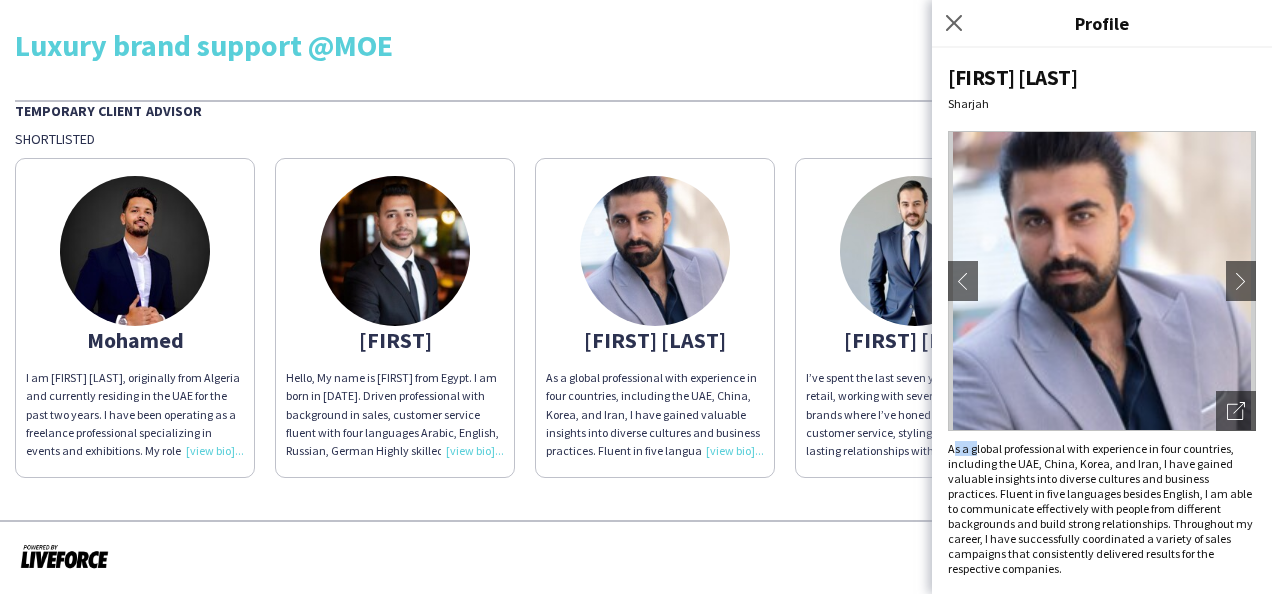 drag, startPoint x: 953, startPoint y: 448, endPoint x: 977, endPoint y: 446, distance: 24.083189 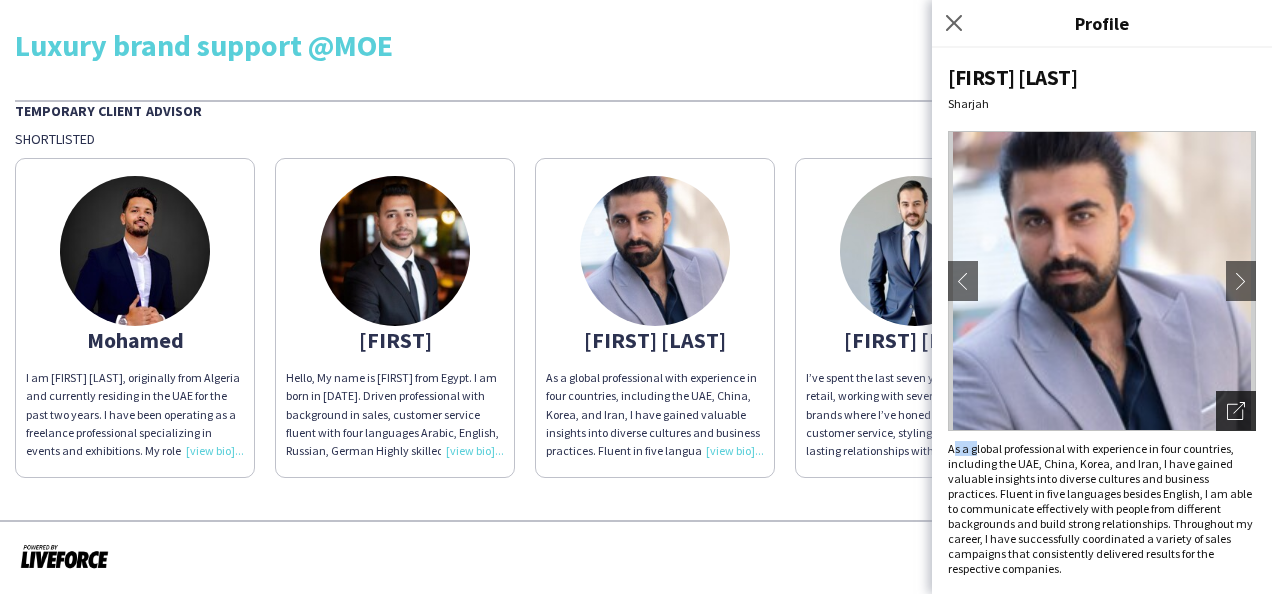 click on "Open photos pop-in" 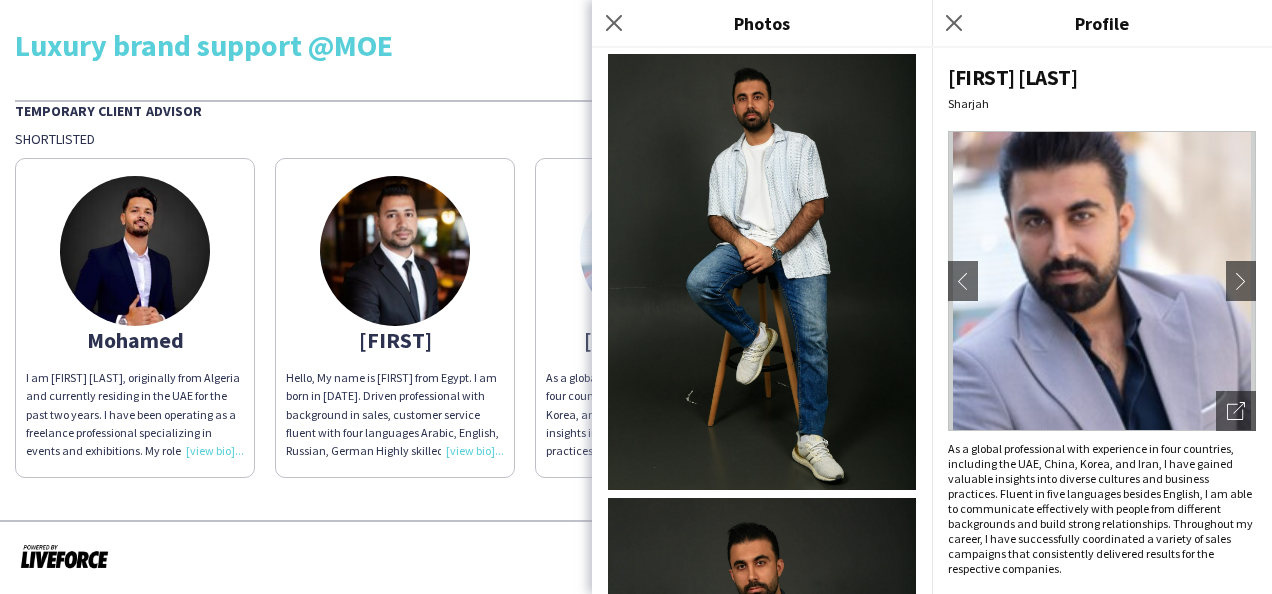 scroll, scrollTop: 1248, scrollLeft: 0, axis: vertical 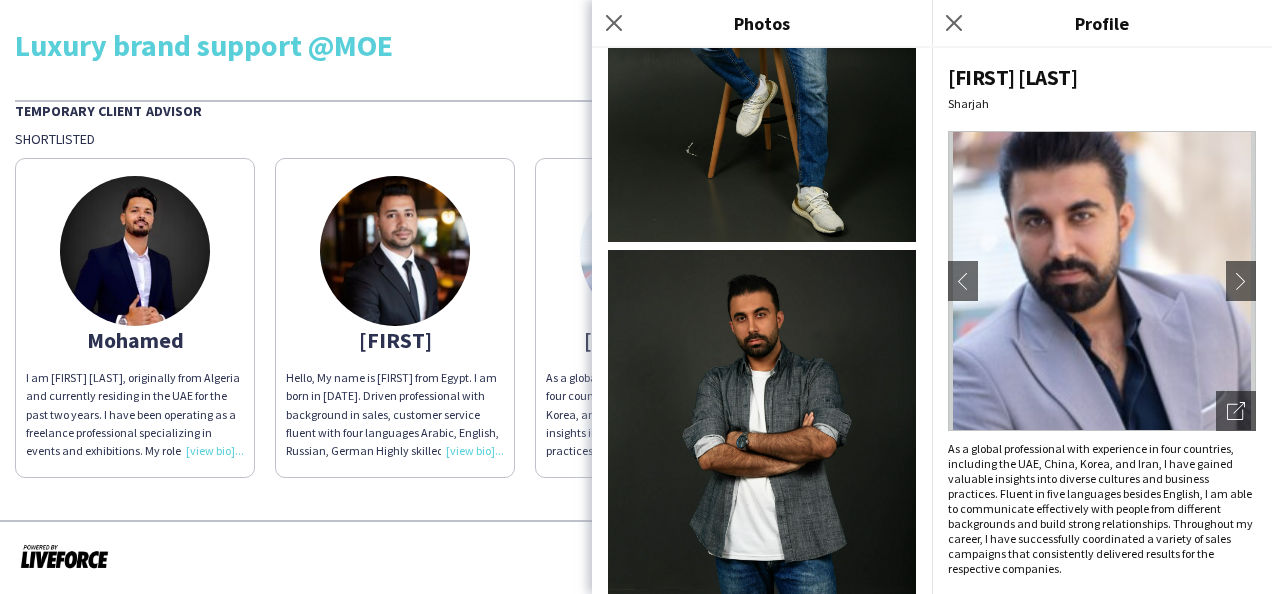 click on "As a global professional with experience in four countries, including the UAE, China, Korea, and Iran, I have gained valuable insights into diverse cultures and business practices. Fluent in five languages besides English, I am able to communicate effectively with people from different backgrounds and build strong relationships. Throughout my career, I have successfully coordinated a variety of sales campaigns that consistently delivered results for the respective companies." 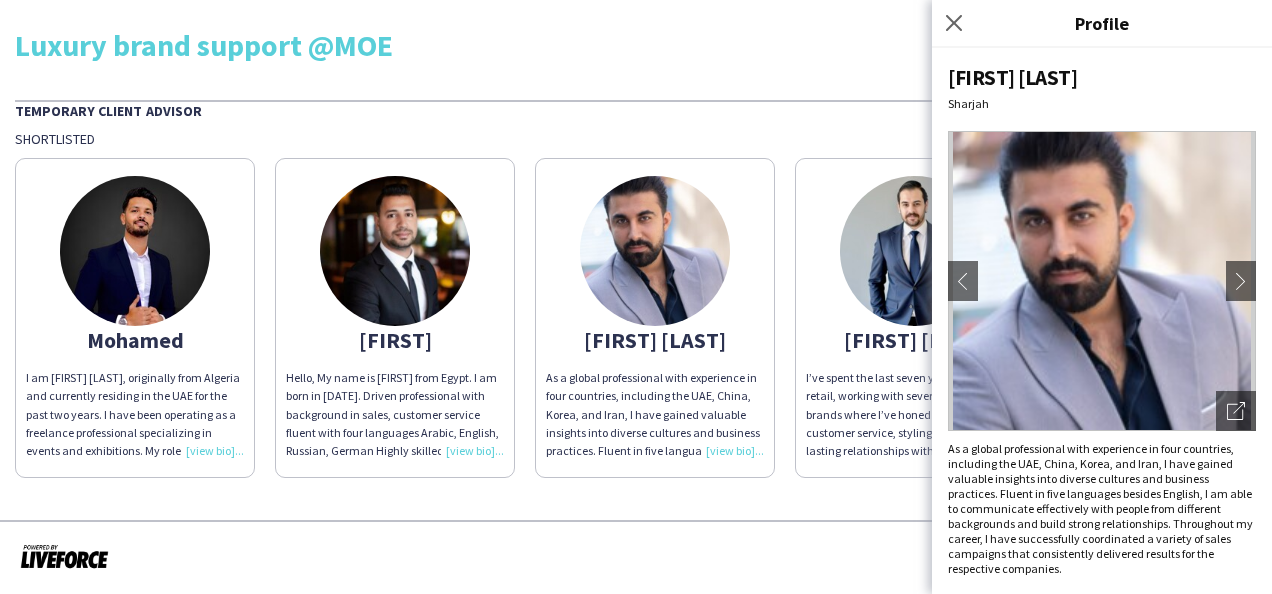 click on "Luxury brand support @MOE Temporary Client Advisor Shortlisted [FIRST] [LAST] I am [FIRST] [LAST], originally from Algeria and currently residing in the UAE for the past two years. I have been operating as a freelance professional specializing in events and exhibitions. My roles encompass a diverse spectrum, including hosting, product specialization, promotion, ushering, and serving as a speaker liaison. Over this period, I have garnered extensive experience working across various events, exhibitions, and with multiple prominent brands. [FIRST] Hello, My name is [FIRST] from Egypt. I am born in [DATE]. Driven professional with background in sales, customer service fluent with four languages Arabic, English, Russian, German Highly skilled at fostering relationships with customers to increase loyalty and retention while improving satisfaction levels. Seeking to leverage strong target achievement to progress within growing company. [FIRST] [LAST] [FIRST] [LAST]" 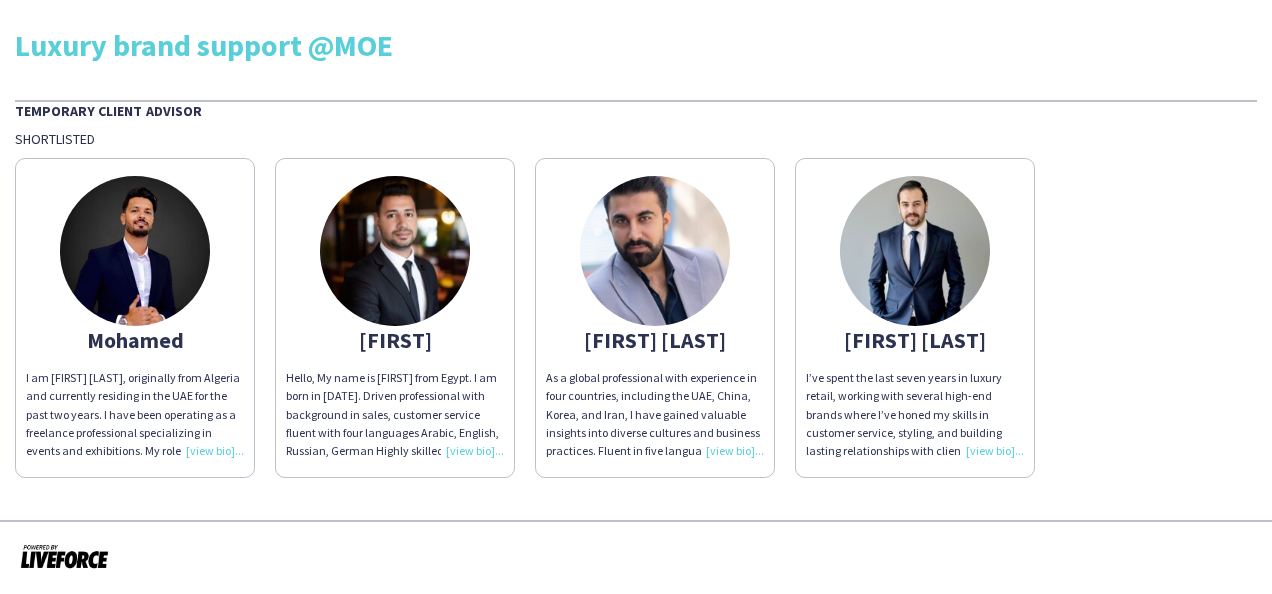 click on "Hello, My name is [FIRST] from Egypt. I am born in [DATE]. Driven professional with background in sales, customer service fluent with four languages Arabic, English, Russian, German Highly skilled at fostering relationships with customers to increase loyalty and retention while improving satisfaction levels. Seeking to leverage strong target achievement to progress within growing company." 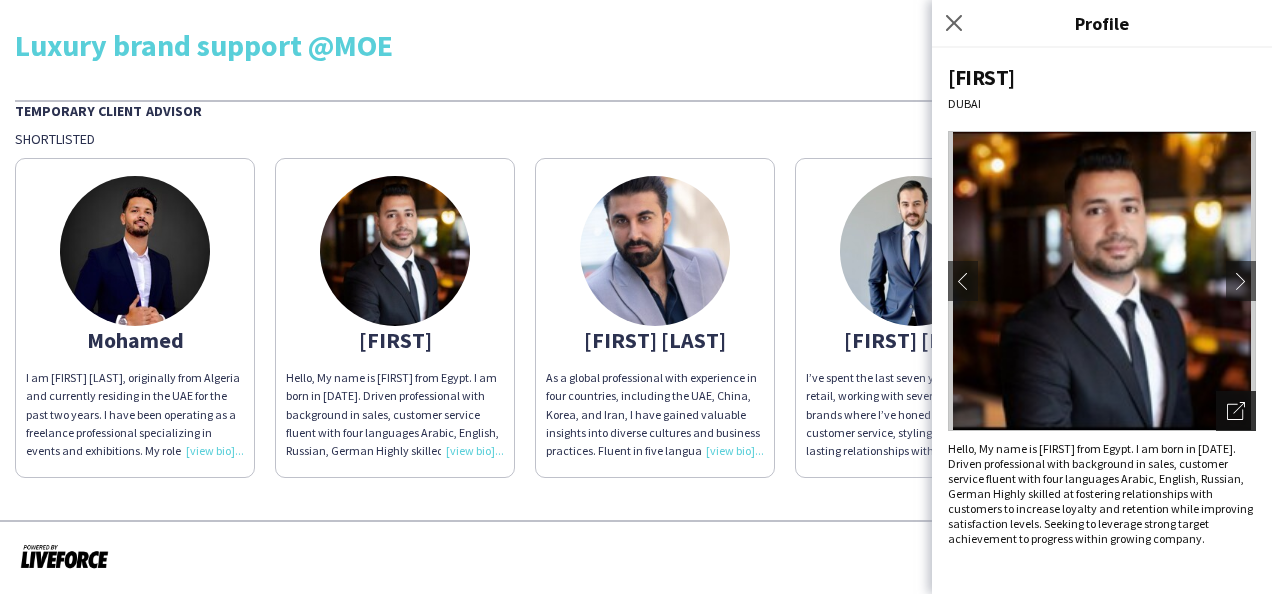 click on "Open photos pop-in" 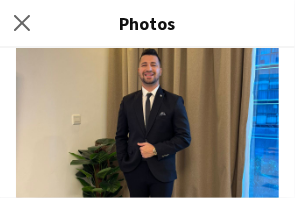 scroll, scrollTop: 468, scrollLeft: 0, axis: vertical 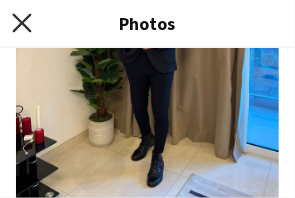 click 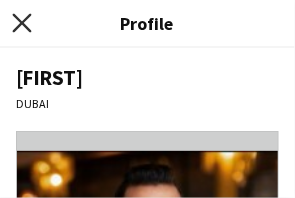 click on "Close pop-in" 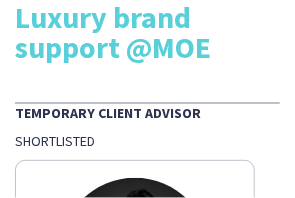 scroll, scrollTop: 0, scrollLeft: 0, axis: both 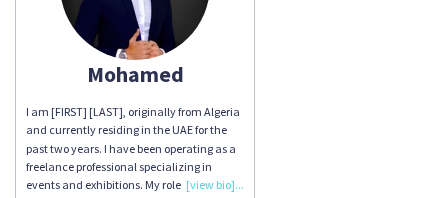 click on "I am [FIRST] [LAST], originally
from Algeria and currently residing in
the UAE for the past two years. I have
been operating as a freelance
professional specializing in events and
exhibitions. My roles encompass a
diverse spectrum, including hosting,
product specialization, promotion,
ushering, and serving as a speaker
liaison. Over this period, I have
garnered extensive experience working
across various events, exhibitions, and
with multiple prominent brands." 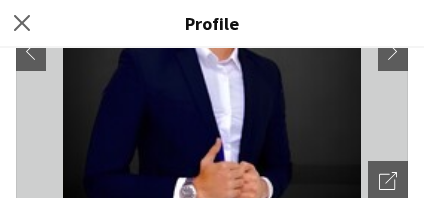 scroll, scrollTop: 197, scrollLeft: 0, axis: vertical 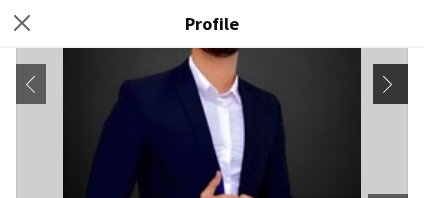 click on "chevron-right" 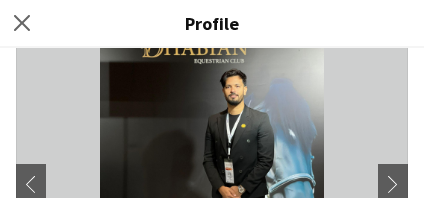 scroll, scrollTop: 164, scrollLeft: 0, axis: vertical 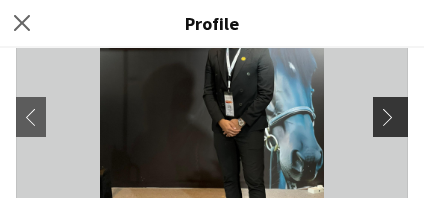 click on "chevron-right" 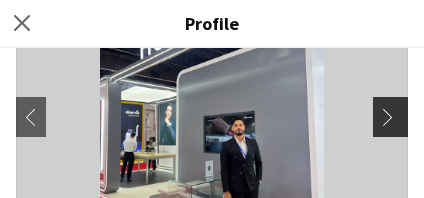 click on "chevron-right" 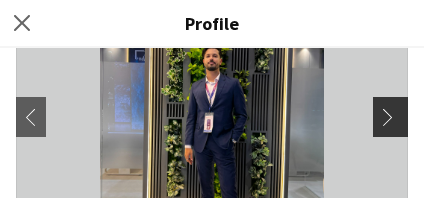 click on "chevron-right" 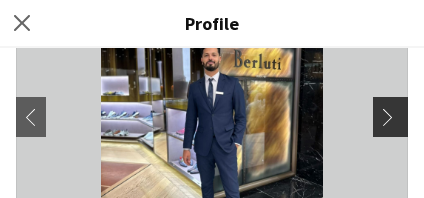 click on "chevron-right" 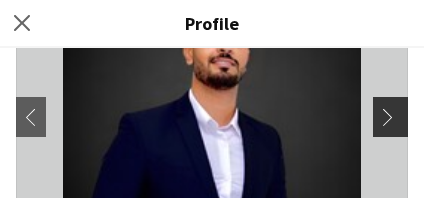 click on "chevron-right" 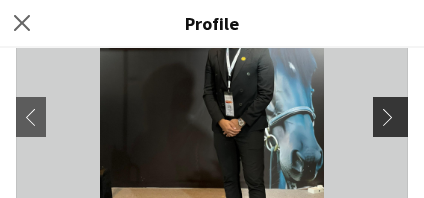 click on "chevron-right" 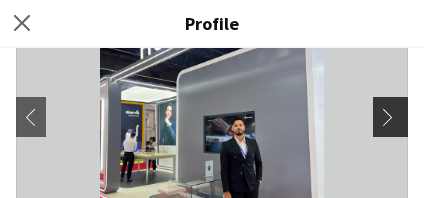click on "chevron-right" 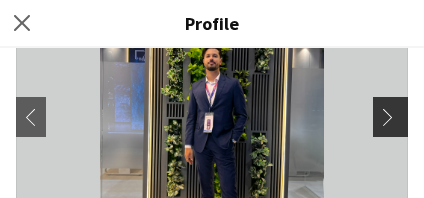 click on "chevron-right" 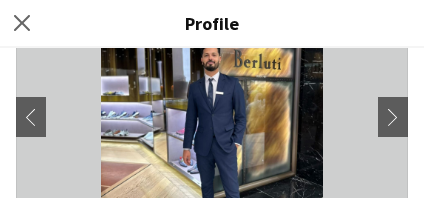 click 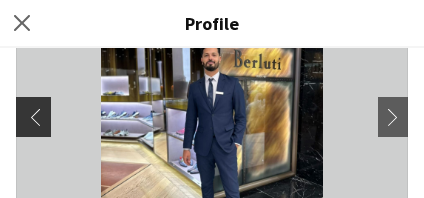 click on "chevron-left" 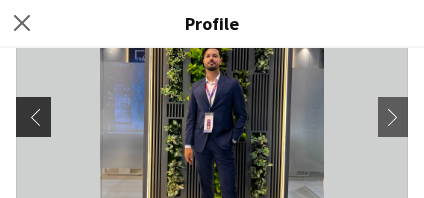 click on "chevron-left" 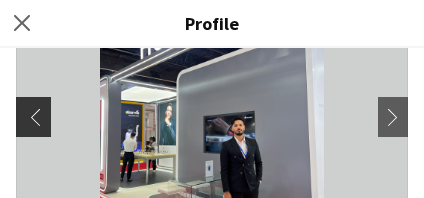 click on "chevron-left" 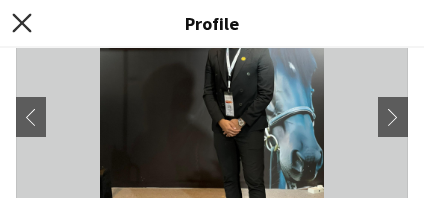 click on "Close pop-in" 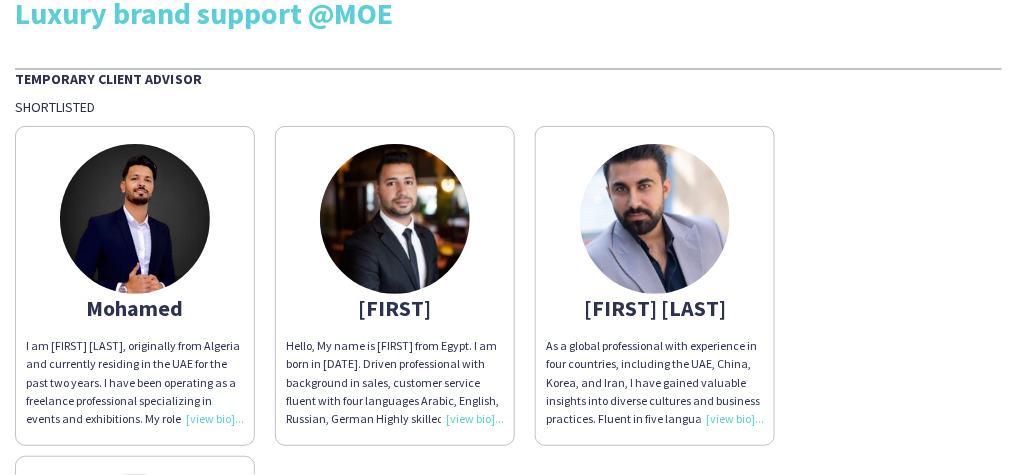 scroll, scrollTop: 32, scrollLeft: 0, axis: vertical 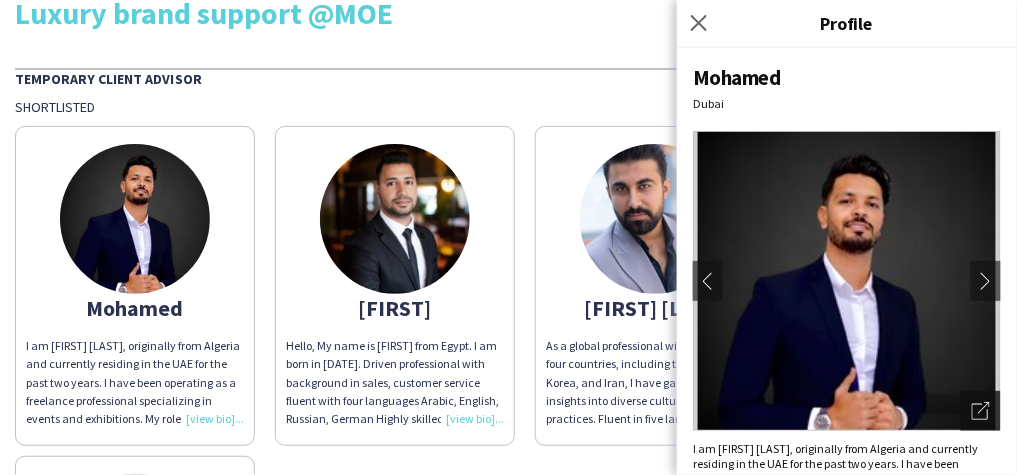 click on "Open photos pop-in" 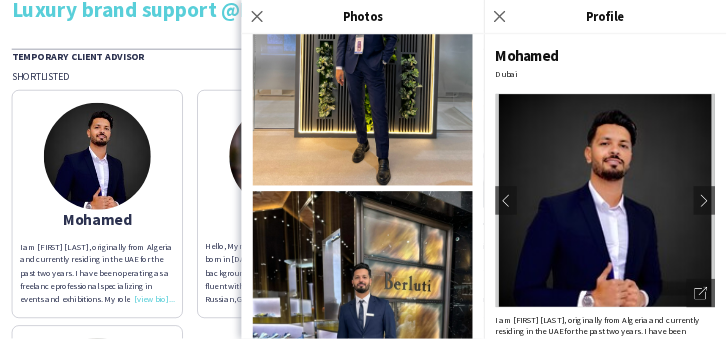 scroll, scrollTop: 1488, scrollLeft: 0, axis: vertical 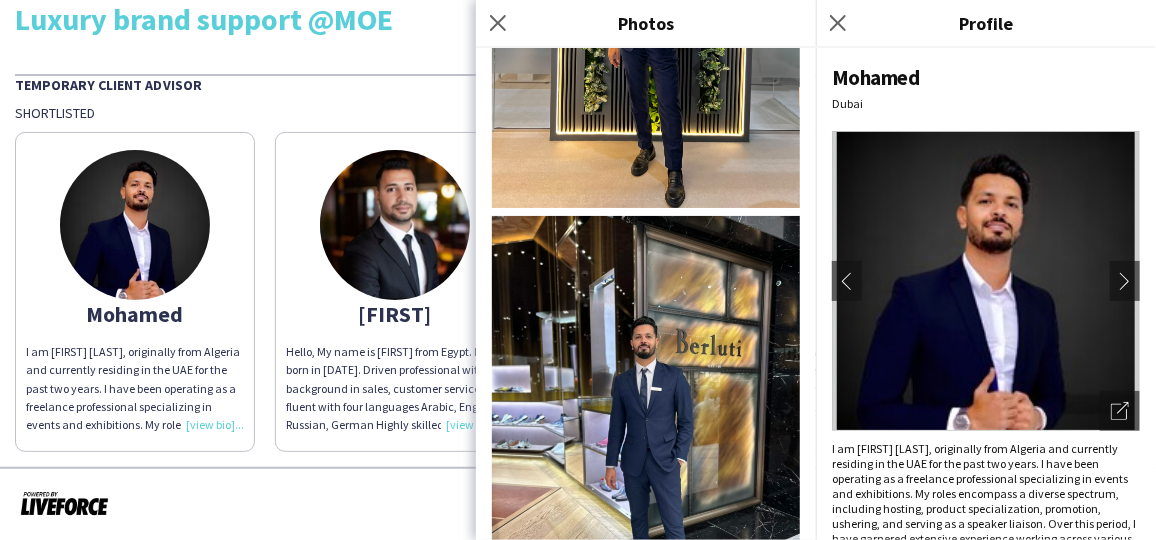 click 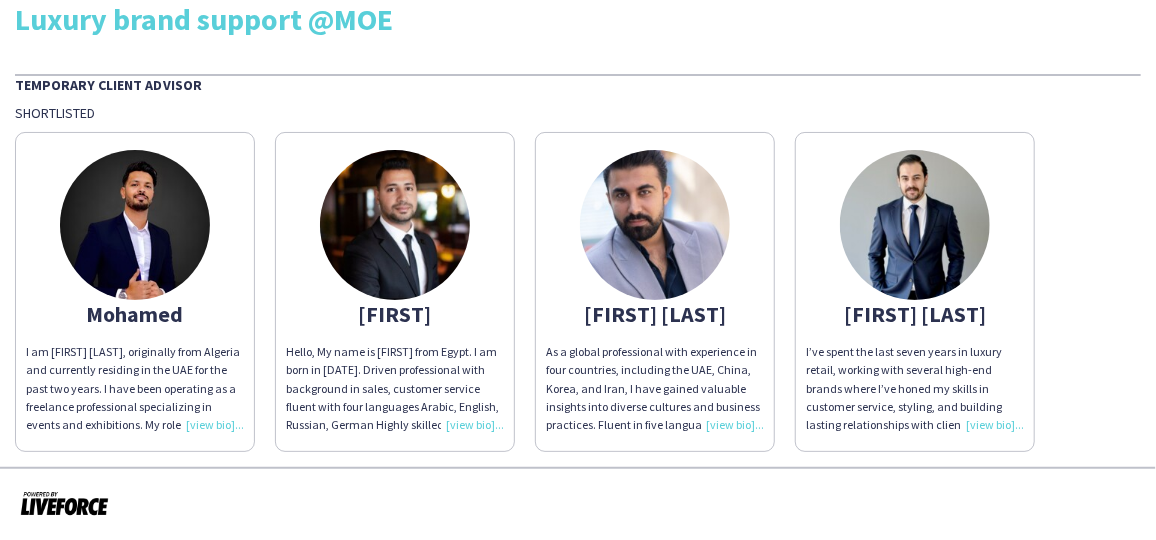 click on "I’ve spent the last seven years in luxury retail, working with several high-end brands where I’ve honed my skills in customer service, styling, and building lasting relationships with clients. Over the years, I’ve had the opportunity to work with diverse clientele, from local VIPs to international tourists." 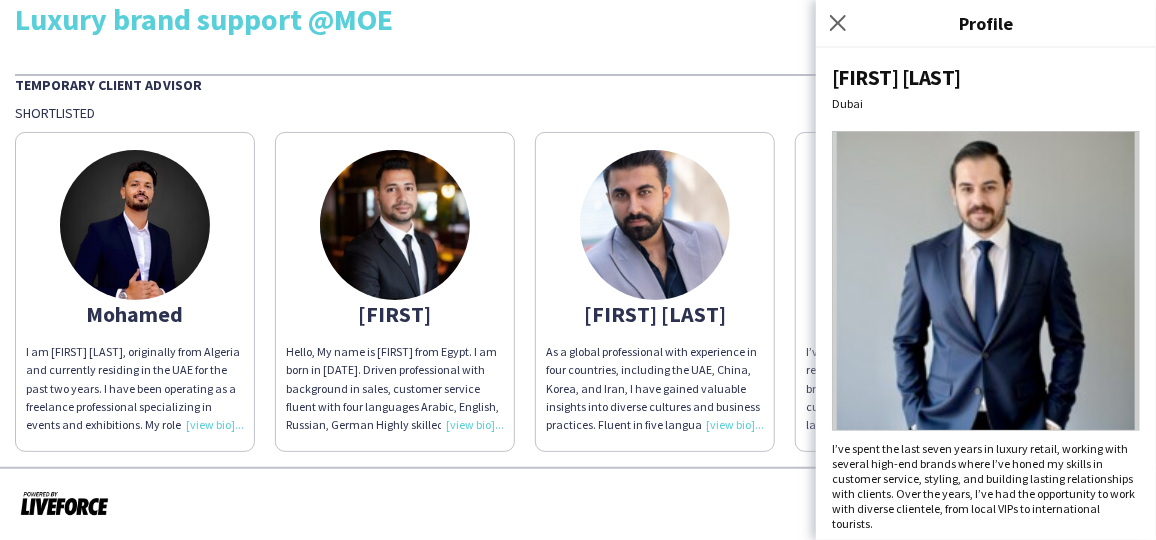 scroll, scrollTop: 6, scrollLeft: 0, axis: vertical 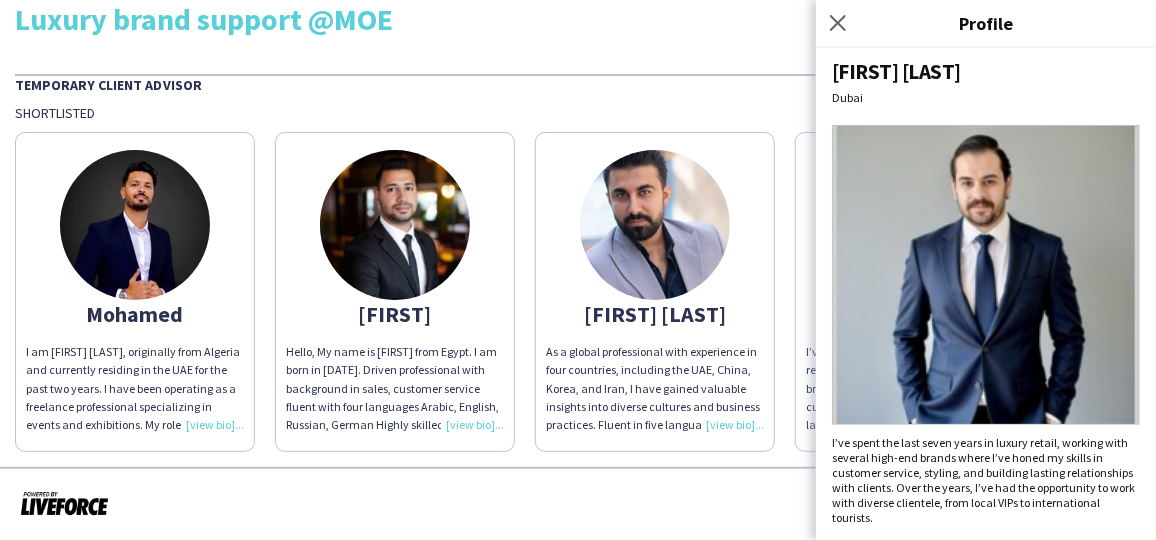 drag, startPoint x: 532, startPoint y: 501, endPoint x: 550, endPoint y: 489, distance: 21.633308 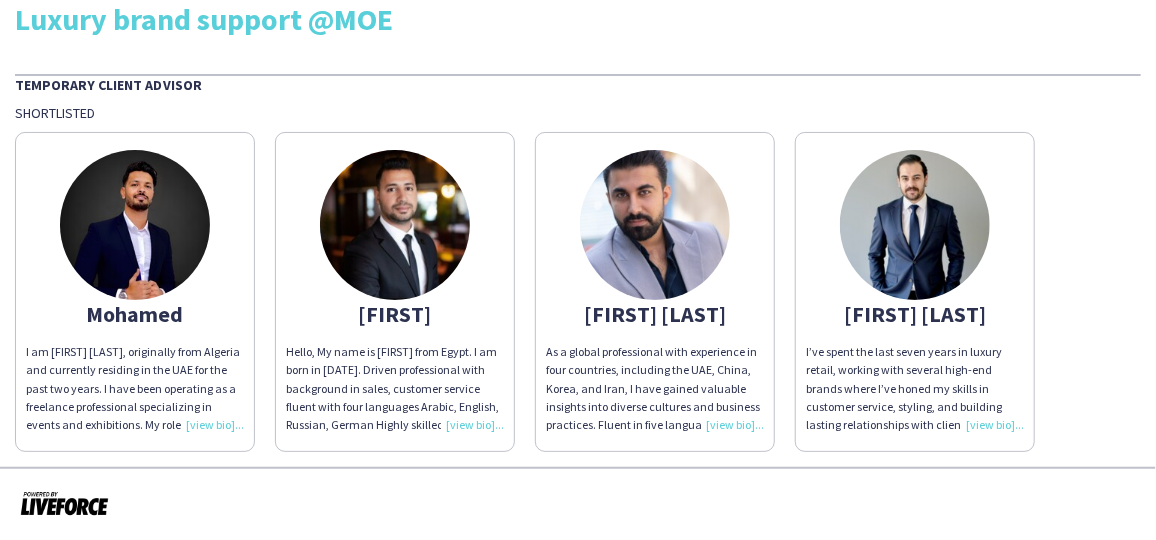 click on "I’ve spent the last seven years in luxury retail, working with several high-end brands where I’ve honed my skills in customer service, styling, and building lasting relationships with clients. Over the years, I’ve had the opportunity to work with diverse clientele, from local VIPs to international tourists." 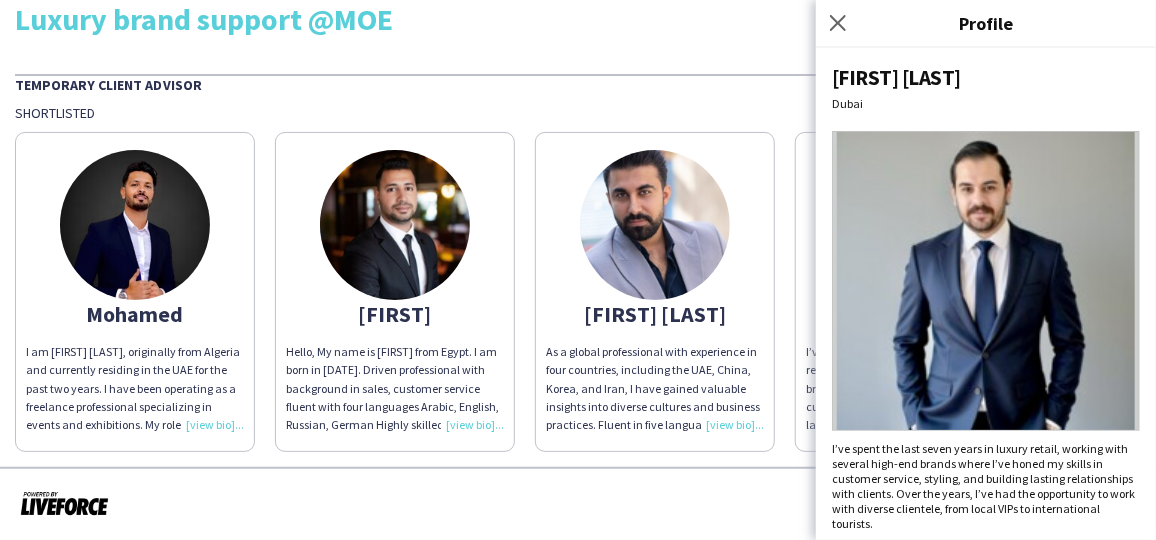 click 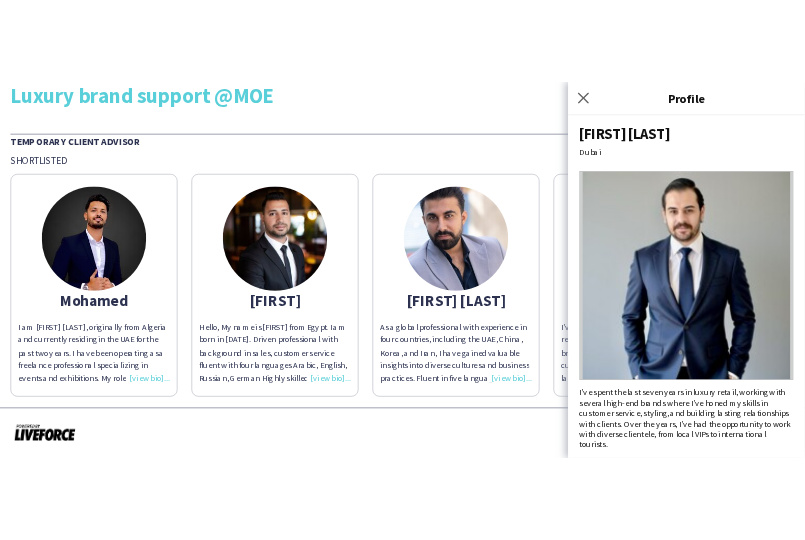 scroll, scrollTop: 6, scrollLeft: 0, axis: vertical 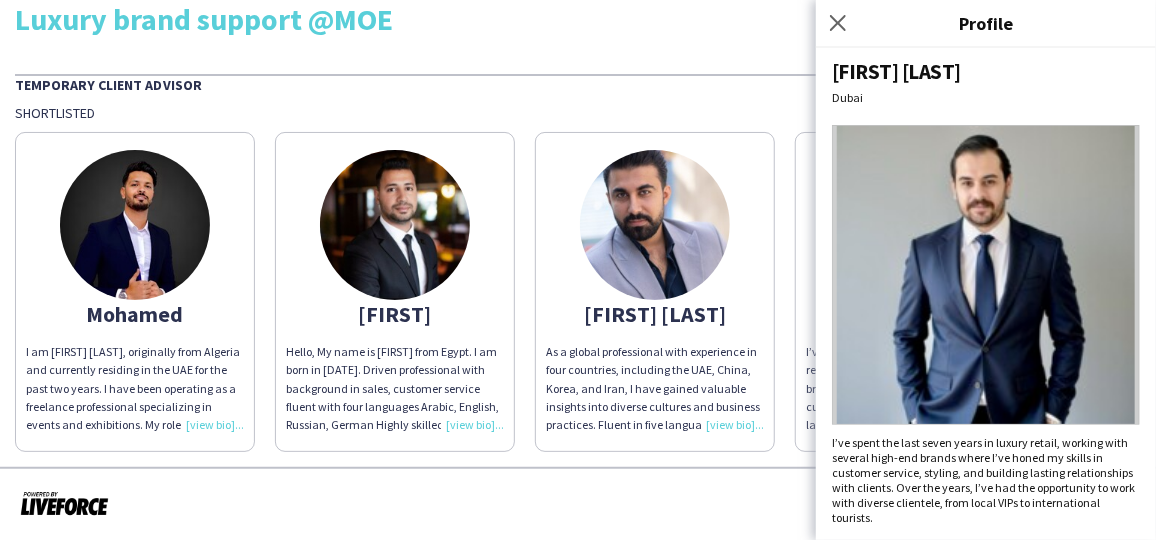 click 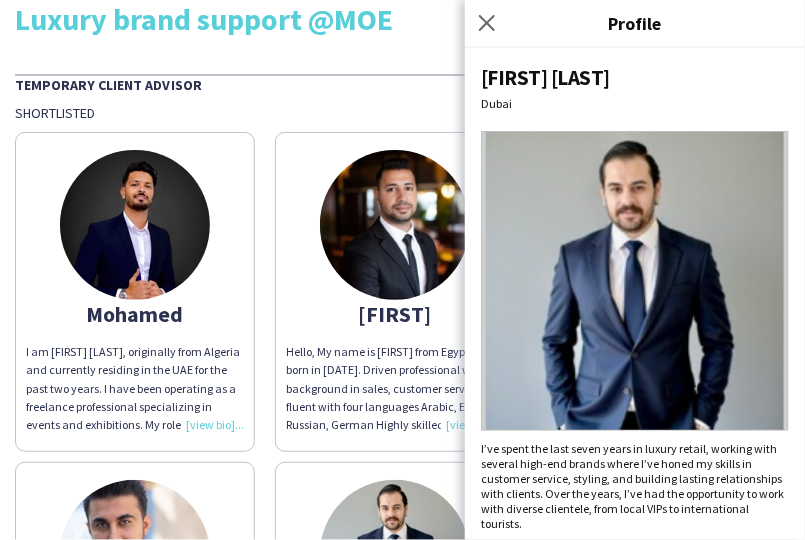 scroll, scrollTop: 6, scrollLeft: 0, axis: vertical 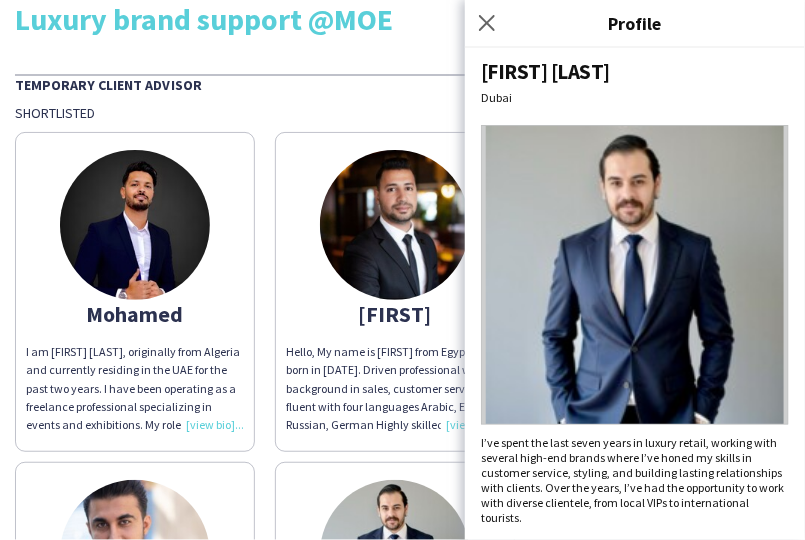 click 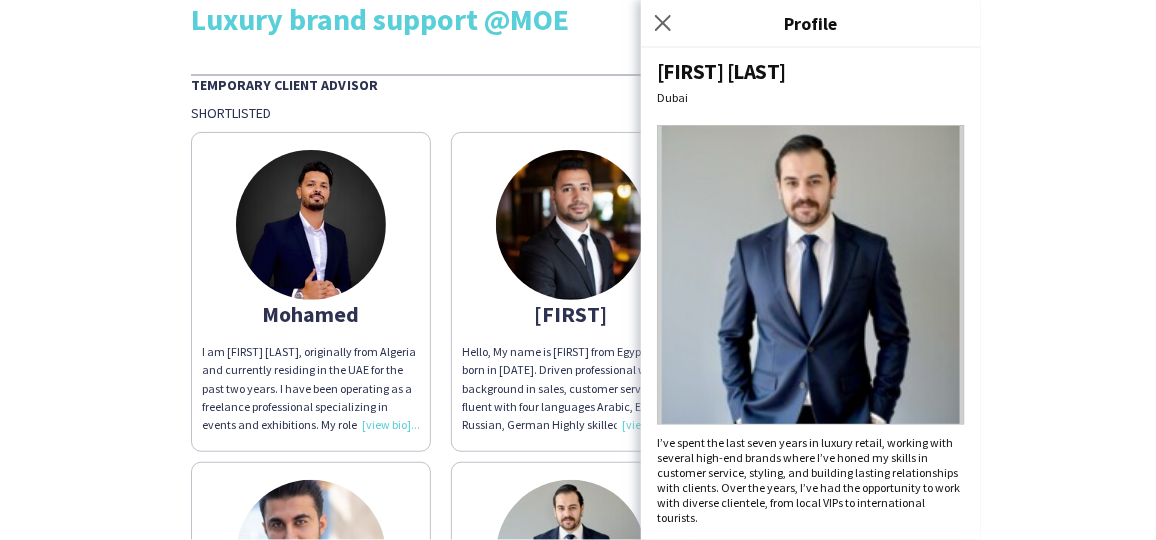 scroll, scrollTop: 0, scrollLeft: 0, axis: both 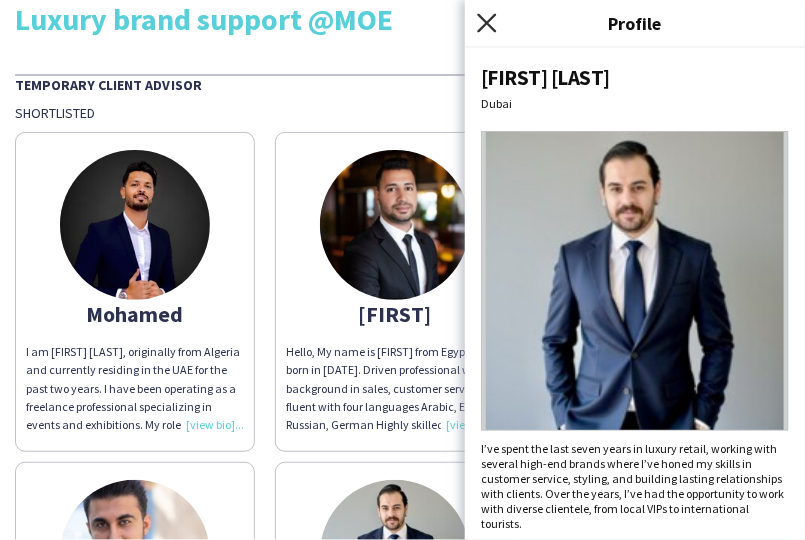 click 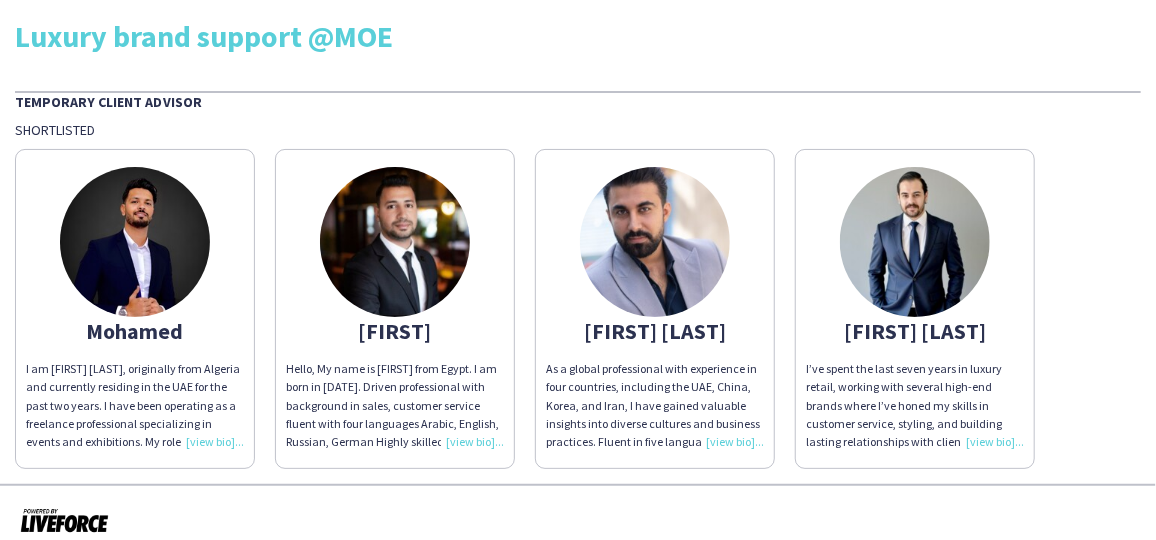 scroll, scrollTop: 0, scrollLeft: 0, axis: both 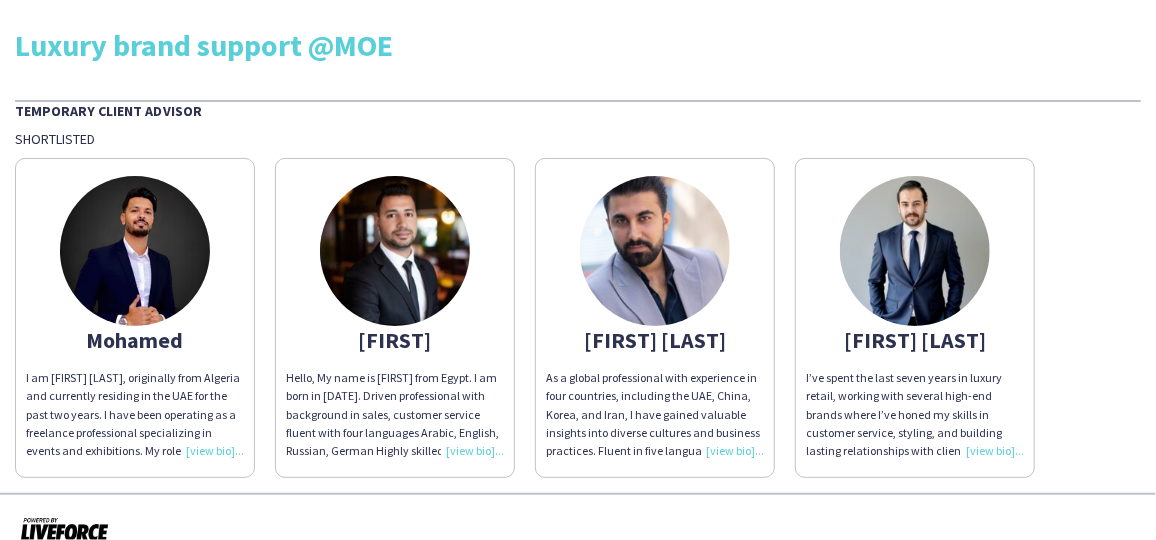 click on "As a global professional with experience in four countries, including the UAE, China, Korea, and Iran, I have gained valuable insights into diverse cultures and business practices. Fluent in five languages besides English, I am able to communicate effectively with people from different backgrounds and build strong relationships. Throughout my career, I have successfully coordinated a variety of sales campaigns that consistently delivered results for the respective companies." 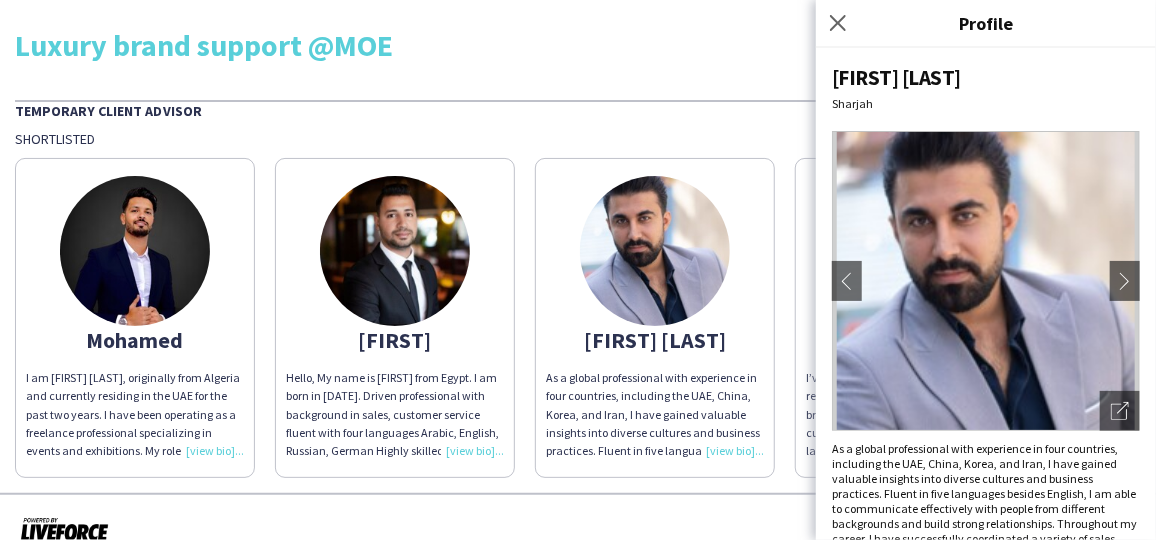 scroll, scrollTop: 52, scrollLeft: 0, axis: vertical 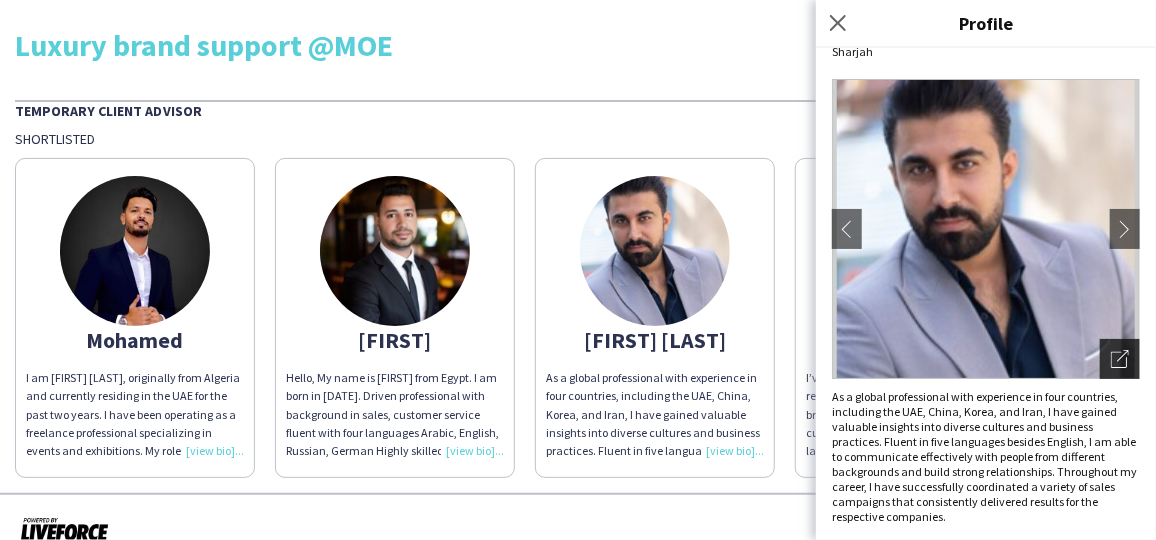 click on "Open photos pop-in" 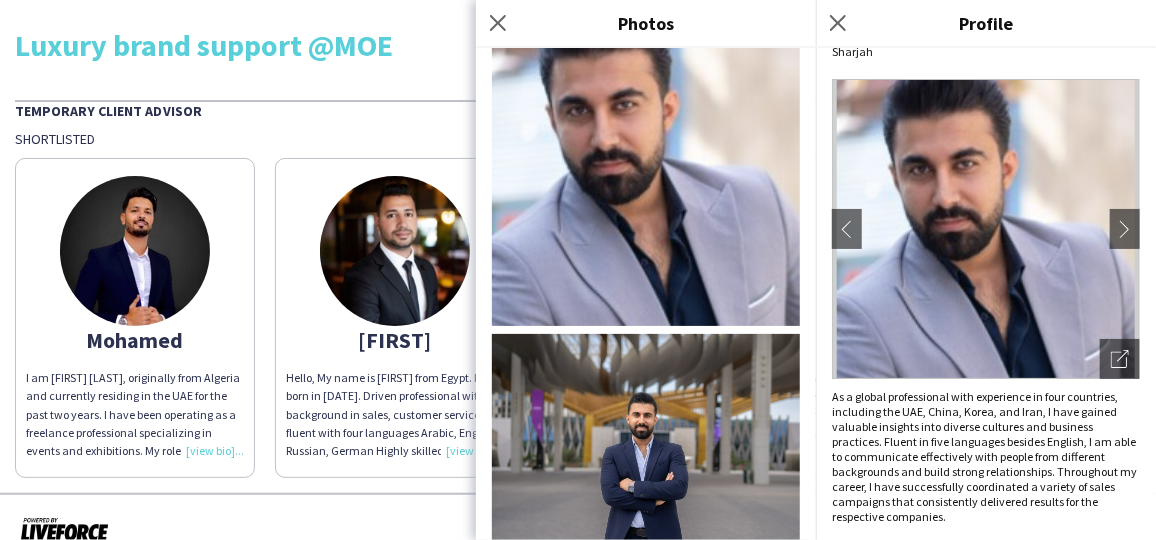 scroll, scrollTop: 0, scrollLeft: 0, axis: both 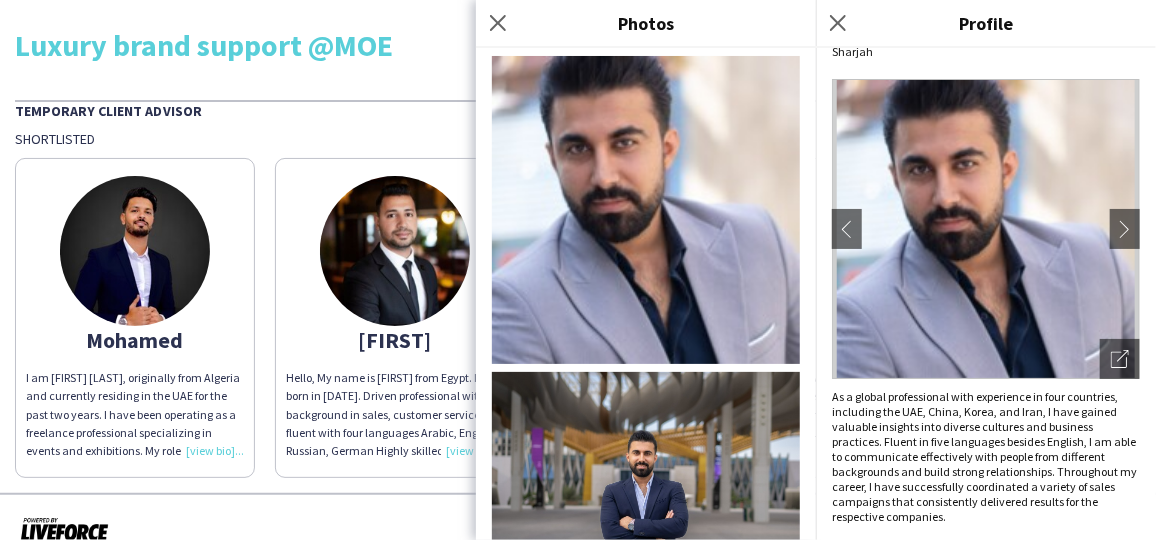 click on "[FIRST] I am [FIRST] [LAST], originally from Algeria and currently residing in the UAE for the past two years. I have been operating as a freelance professional specializing in events and exhibitions. My roles encompass a diverse spectrum, including hosting, product specialization, promotion, ushering, and serving as a speaker liaison. Over this period, I have garnered extensive experience working across various events, exhibitions, and with multiple prominent brands. [FIRST] Hello, My name is [FIRST] from Egypt. I am born in [DATE]. Driven professional with background in sales, customer service fluent with four languages Arabic, English, Russian, German Highly skilled at fostering relationships with customers to increase loyalty and retention while improving satisfaction levels. Seeking to leverage strong target achievement to progress within growing company. [FIRST] [LAST] [FIRST] [LAST]" 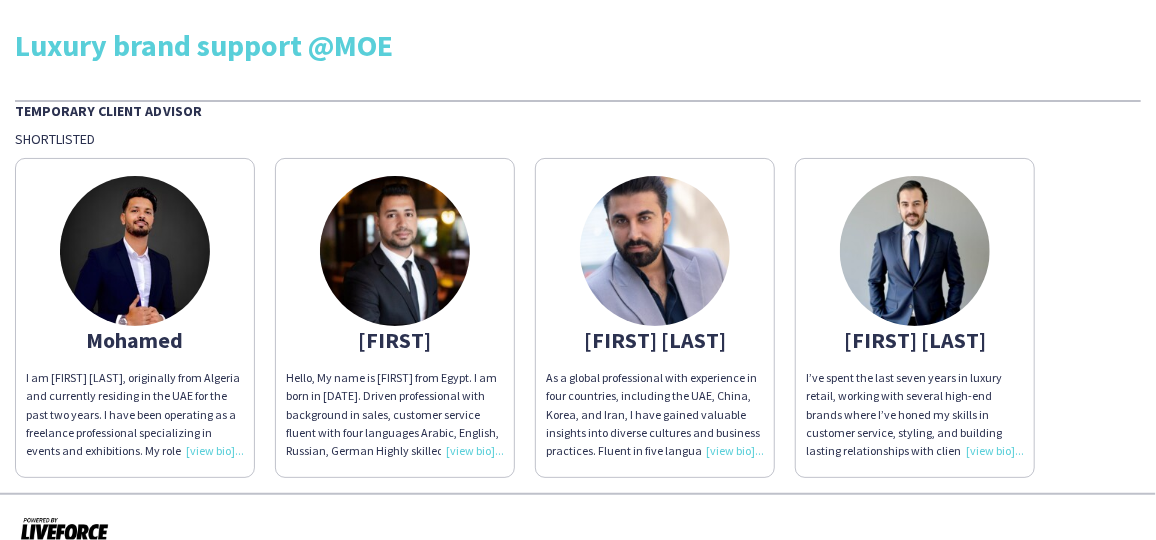 click on "I am [FIRST] [LAST], originally from Algeria and currently residing in the UAE for the past two years. I have been operating as a freelance professional specializing in events and exhibitions. My roles encompass a diverse spectrum, including hosting, product specialization, promotion, ushering, and serving as a speaker liaison. Over this period, I have garnered extensive experience working across various events, exhibitions, and with multiple prominent brands." 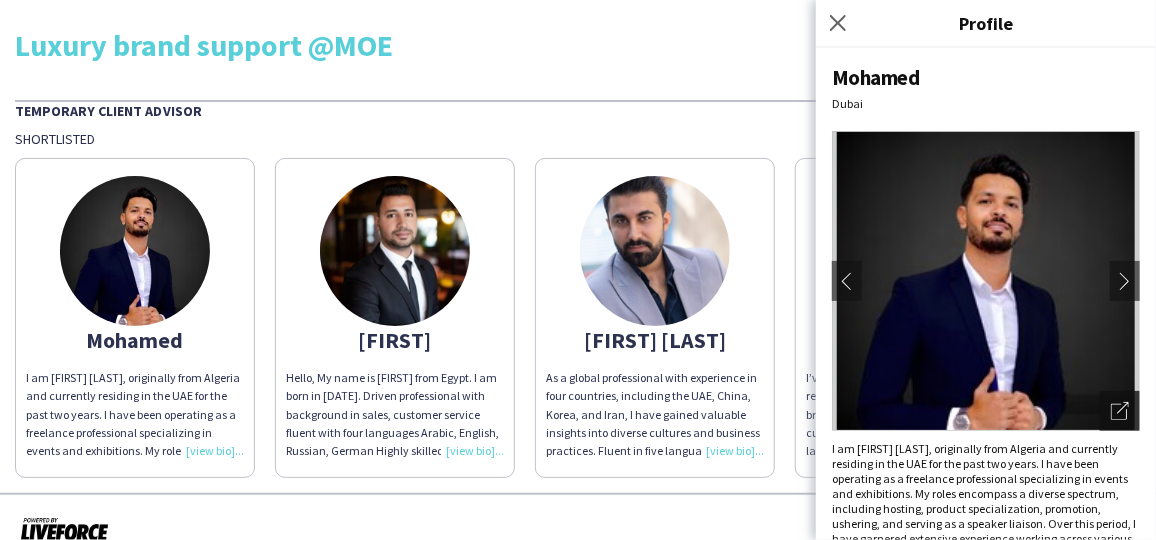 click on "Open photos pop-in" 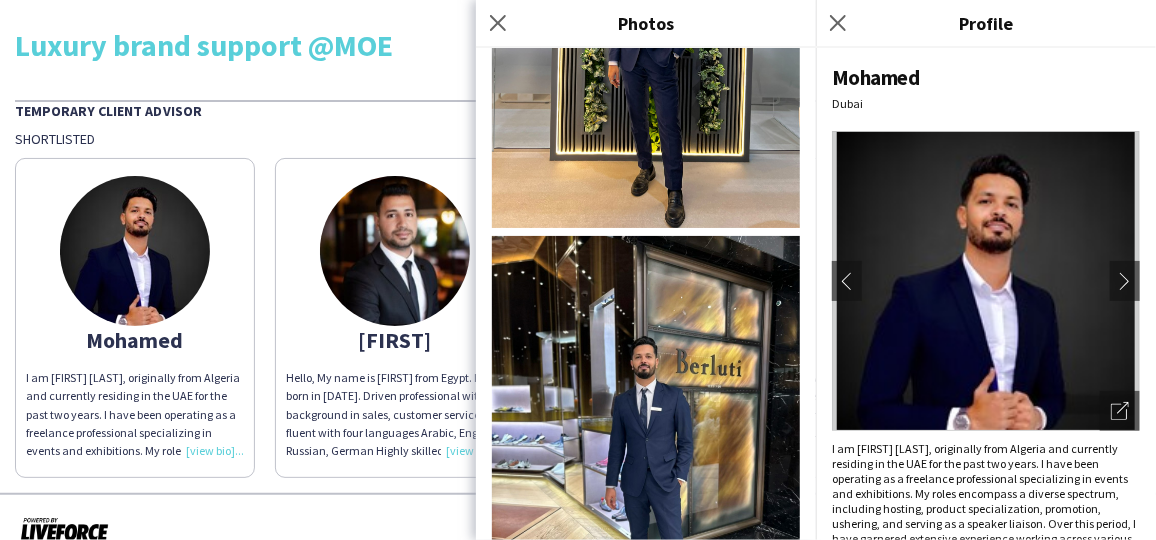 scroll, scrollTop: 1412, scrollLeft: 0, axis: vertical 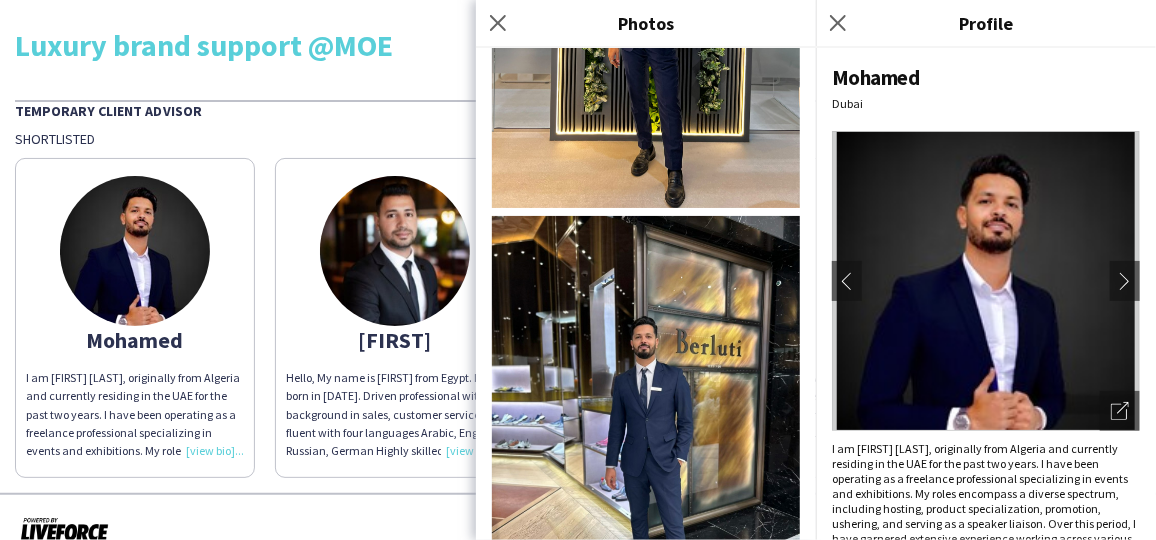 click 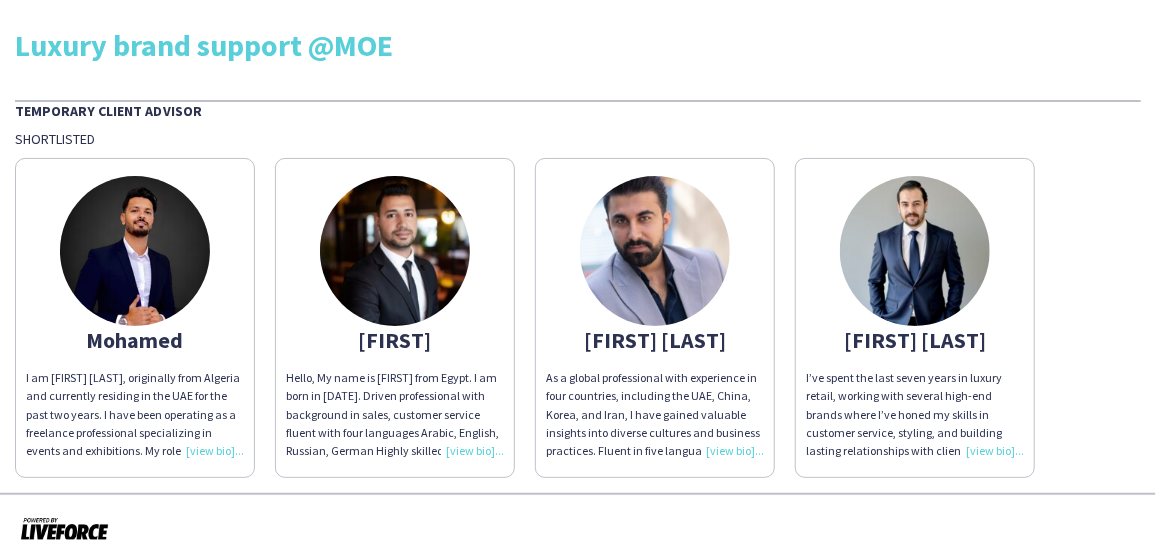 click on "I’ve spent the last seven years in luxury retail, working with several high-end brands where I’ve honed my skills in customer service, styling, and building lasting relationships with clients. Over the years, I’ve had the opportunity to work with diverse clientele, from local VIPs to international tourists." 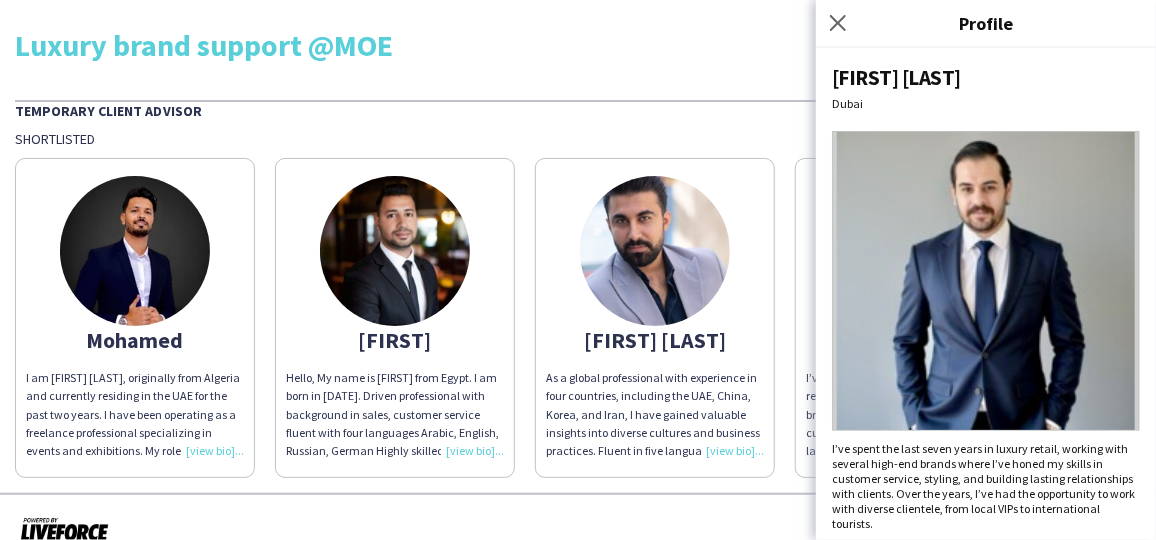 scroll, scrollTop: 6, scrollLeft: 0, axis: vertical 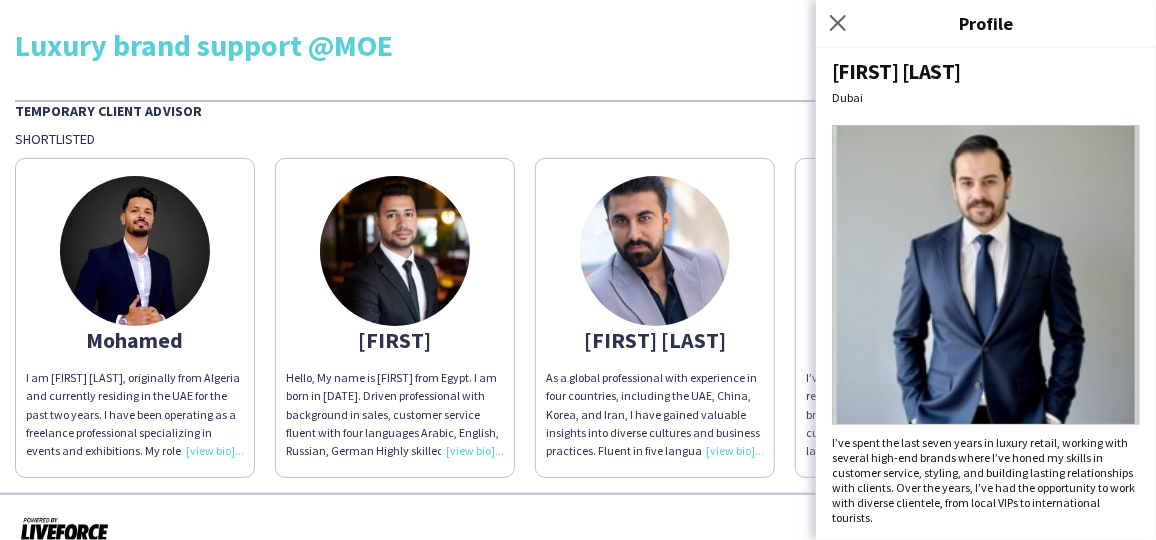 drag, startPoint x: 1120, startPoint y: 514, endPoint x: 989, endPoint y: 515, distance: 131.00381 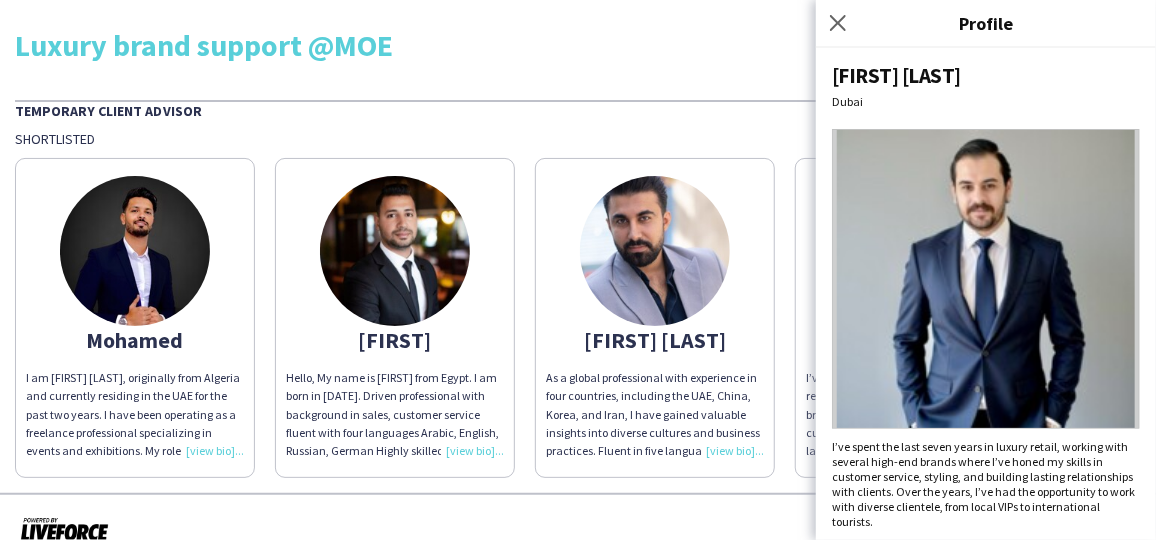 scroll, scrollTop: 0, scrollLeft: 0, axis: both 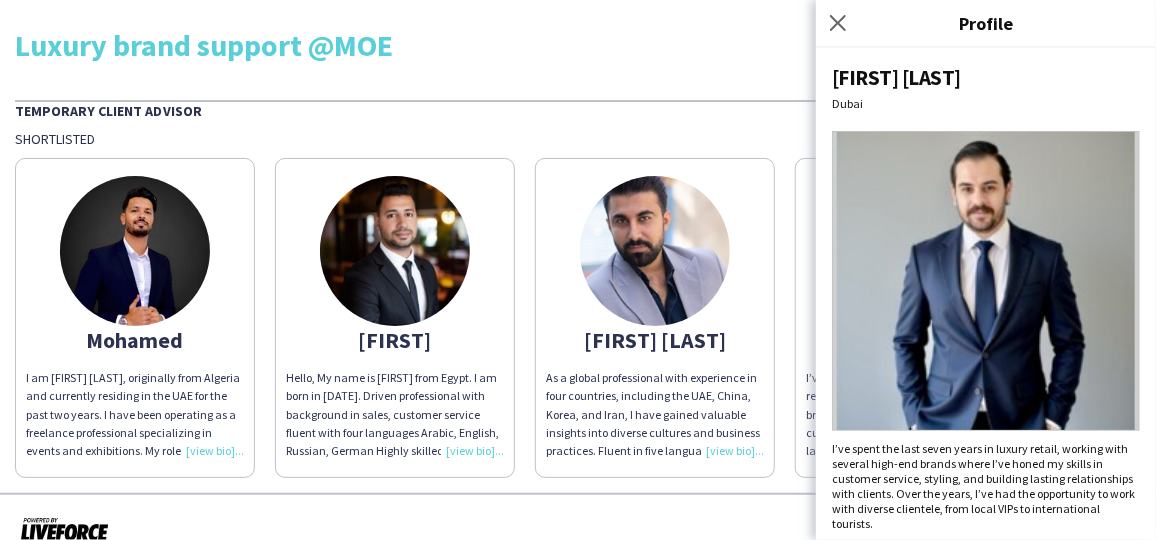 click on "Luxury brand support @MOE Temporary Client Advisor Shortlisted [FIRST] [LAST] I am [FIRST] [LAST], originally from Algeria and currently residing in the UAE for the past two years. I have been operating as a freelance professional specializing in events and exhibitions. My roles encompass a diverse spectrum, including hosting, product specialization, promotion, ushering, and serving as a speaker liaison. Over this period, I have garnered extensive experience working across various events, exhibitions, and with multiple prominent brands. [FIRST] Hello, My name is [FIRST] from Egypt. I am born in [DATE]. Driven professional with background in sales, customer service fluent with four languages Arabic, English, Russian, German Highly skilled at fostering relationships with customers to increase loyalty and retention while improving satisfaction levels. Seeking to leverage strong target achievement to progress within growing company. [FIRST] [LAST] [FIRST] [LAST]" 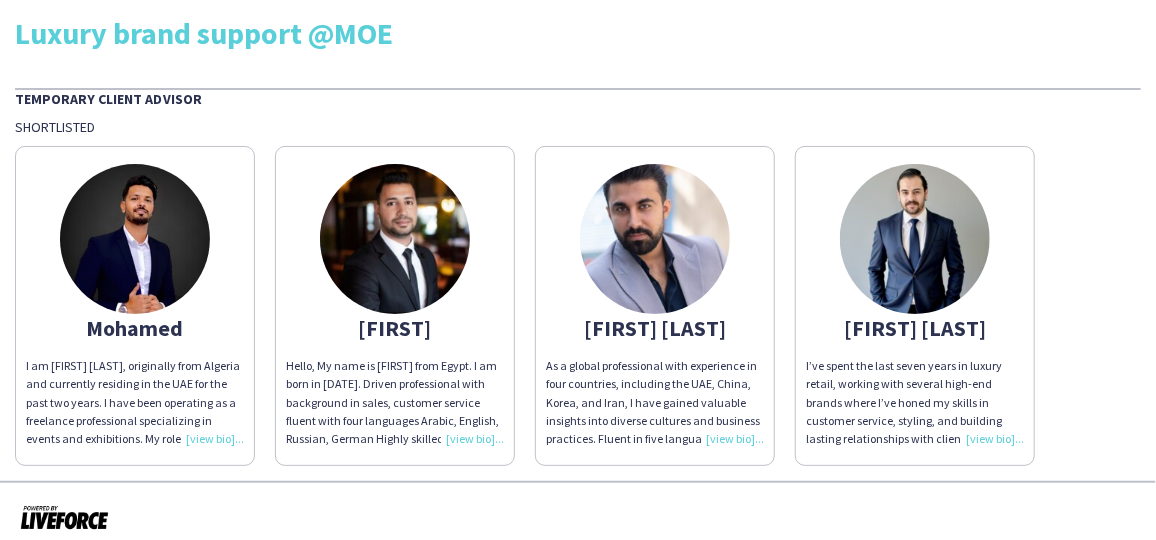 scroll, scrollTop: 0, scrollLeft: 0, axis: both 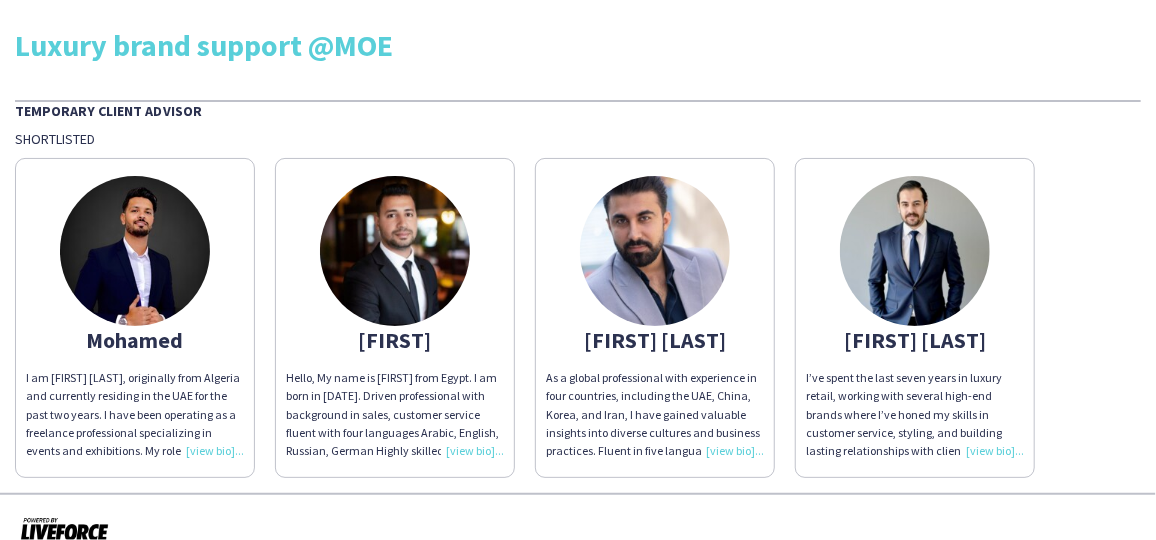 click on "Luxury brand support @MOE" 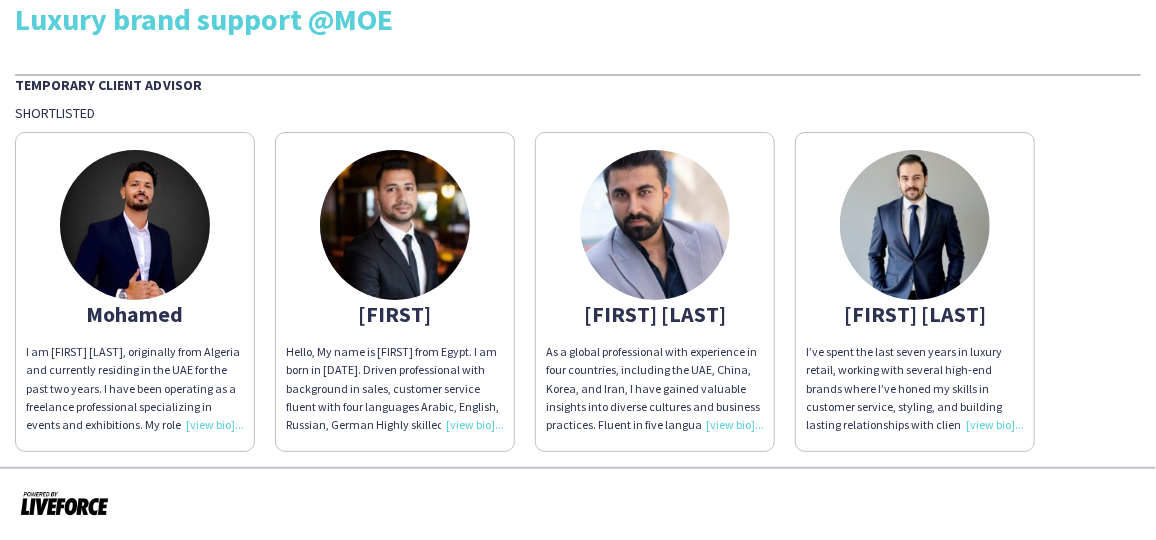 click on "Hello, My name is [FIRST] from Egypt. I am born in [DATE]. Driven professional with background in sales, customer service fluent with four languages Arabic, English, Russian, German Highly skilled at fostering relationships with customers to increase loyalty and retention while improving satisfaction levels. Seeking to leverage strong target achievement to progress within growing company." 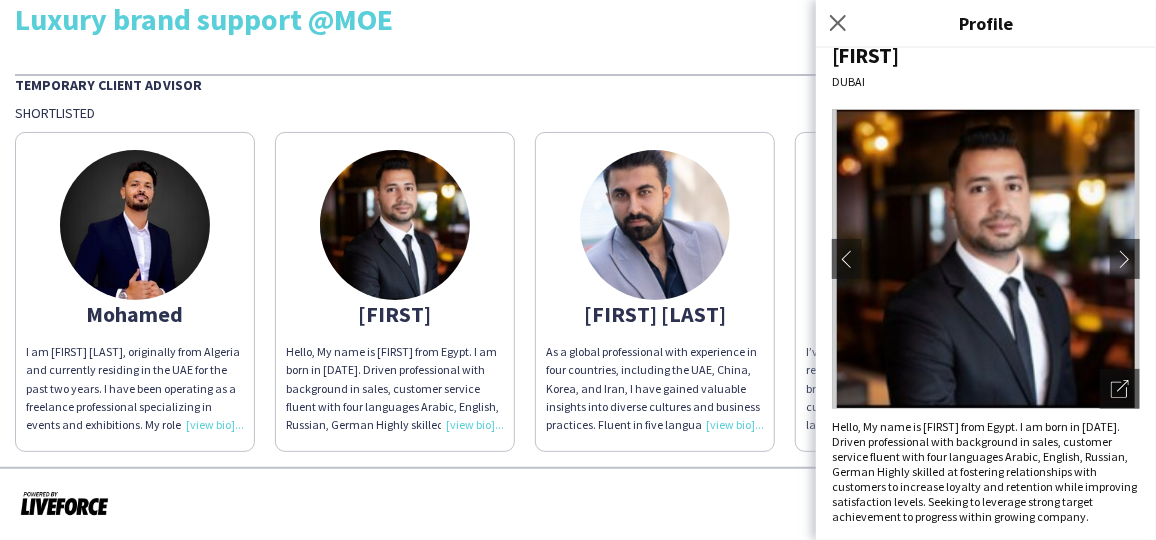 scroll, scrollTop: 0, scrollLeft: 0, axis: both 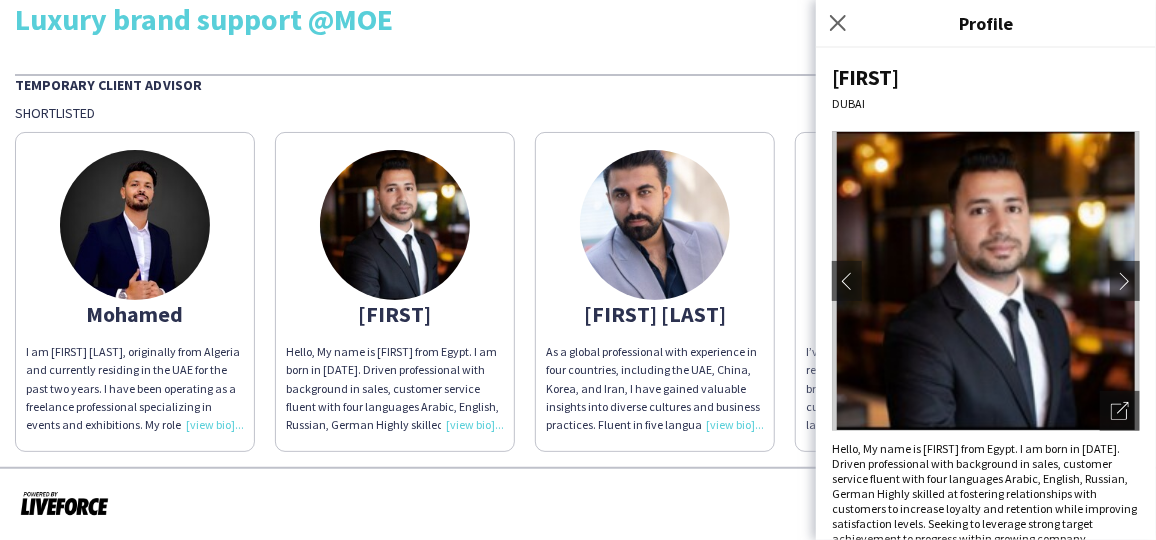 click on "Luxury brand support @MOE Temporary Client Advisor Shortlisted [FIRST] [LAST] I am [FIRST] [LAST], originally from Algeria and currently residing in the UAE for the past two years. I have been operating as a freelance professional specializing in events and exhibitions. My roles encompass a diverse spectrum, including hosting, product specialization, promotion, ushering, and serving as a speaker liaison. Over this period, I have garnered extensive experience working across various events, exhibitions, and with multiple prominent brands. [FIRST] Hello, My name is [FIRST] from Egypt. I am born in [DATE]. Driven professional with background in sales, customer service fluent with four languages Arabic, English, Russian, German Highly skilled at fostering relationships with customers to increase loyalty and retention while improving satisfaction levels. Seeking to leverage strong target achievement to progress within growing company. [FIRST] [LAST] [FIRST] [LAST]" 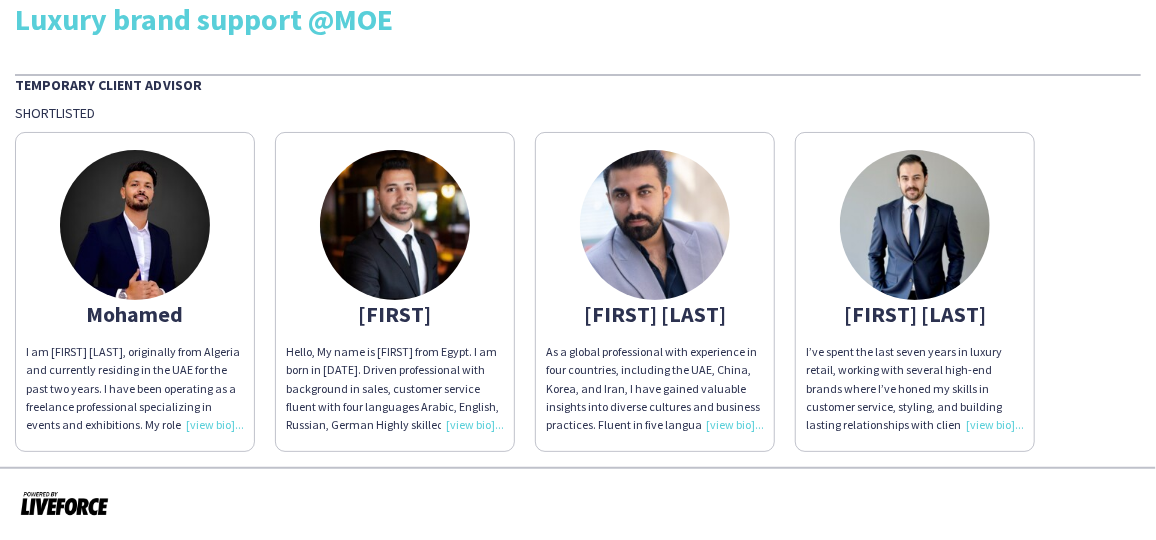 scroll, scrollTop: 0, scrollLeft: 0, axis: both 